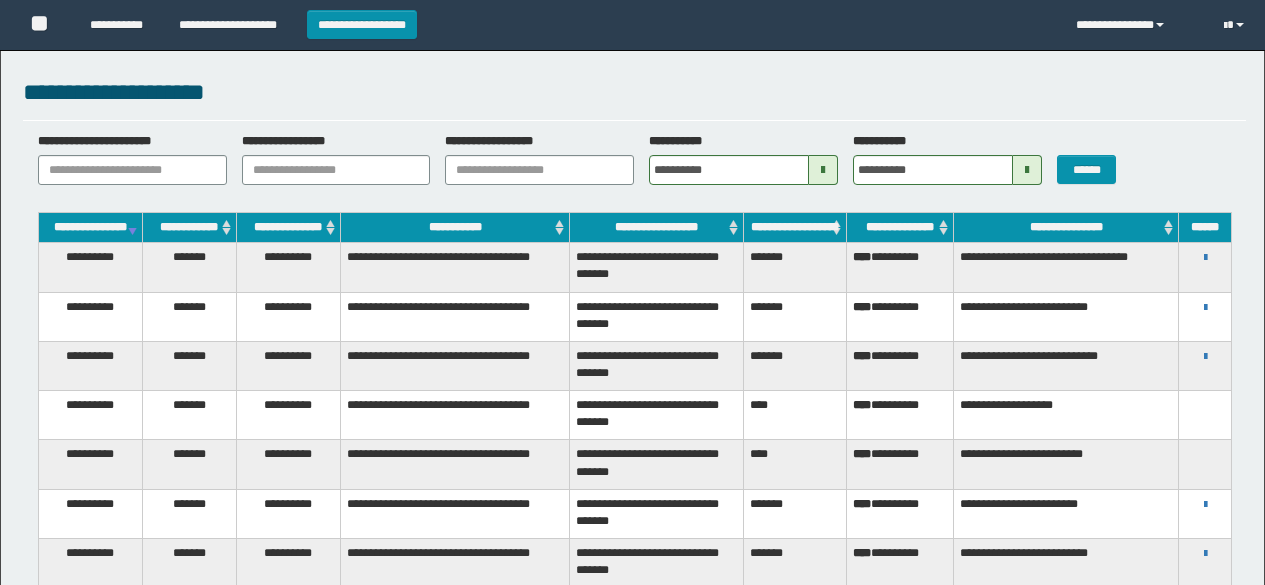 scroll, scrollTop: 0, scrollLeft: 0, axis: both 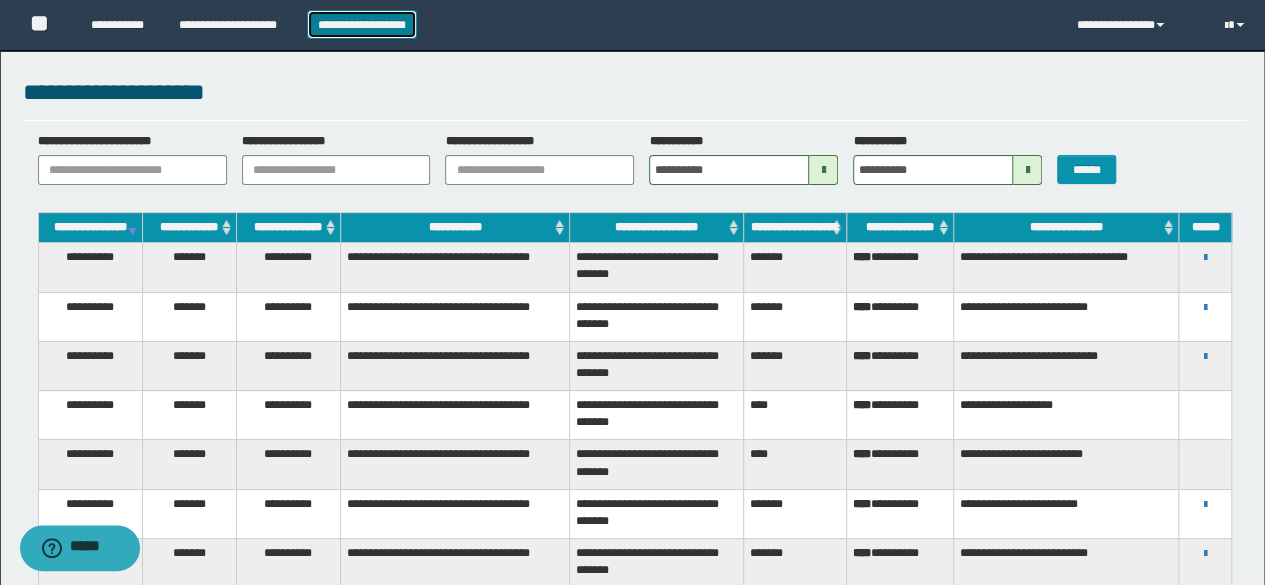 click on "**********" at bounding box center [362, 24] 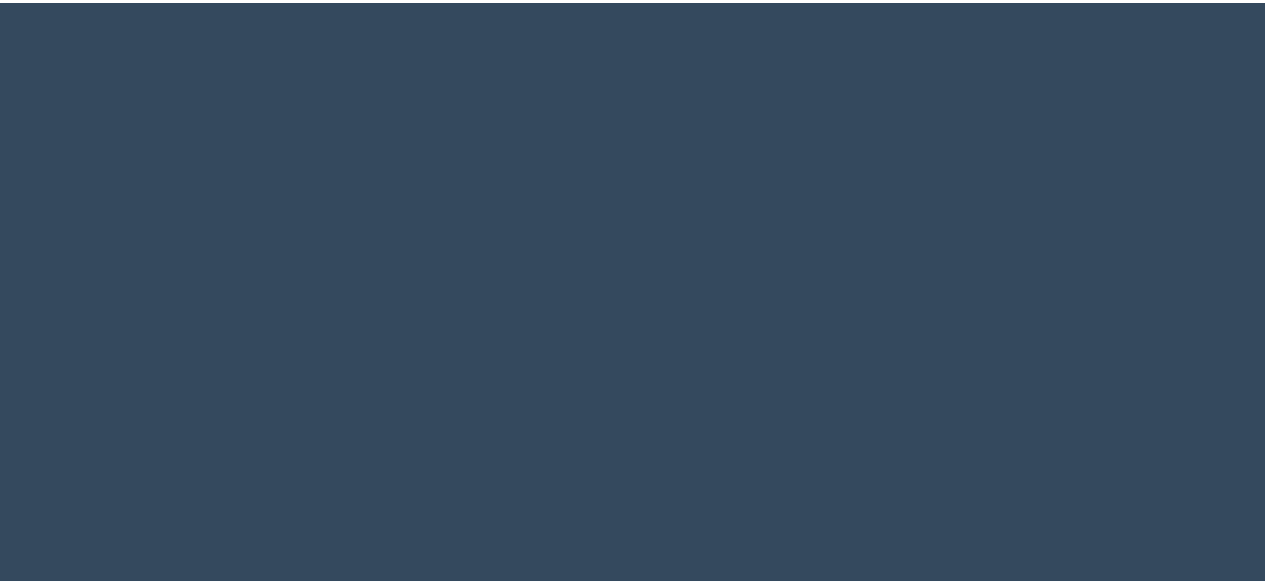 scroll, scrollTop: 0, scrollLeft: 0, axis: both 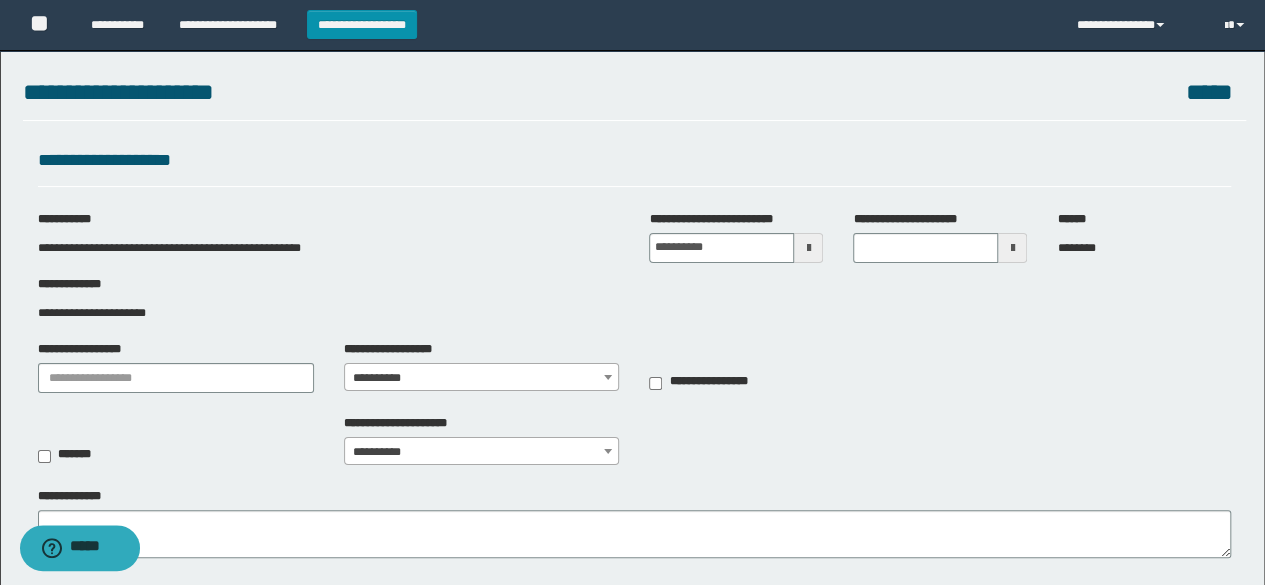 drag, startPoint x: 1279, startPoint y: 75, endPoint x: 1266, endPoint y: -18, distance: 93.904205 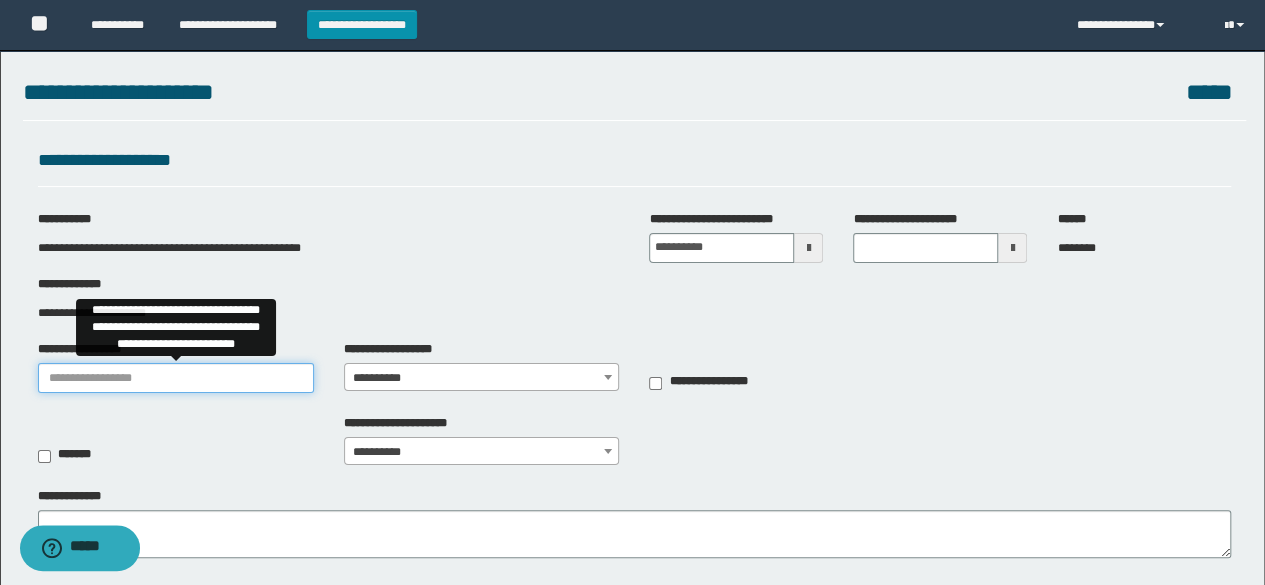 click on "**********" at bounding box center (176, 378) 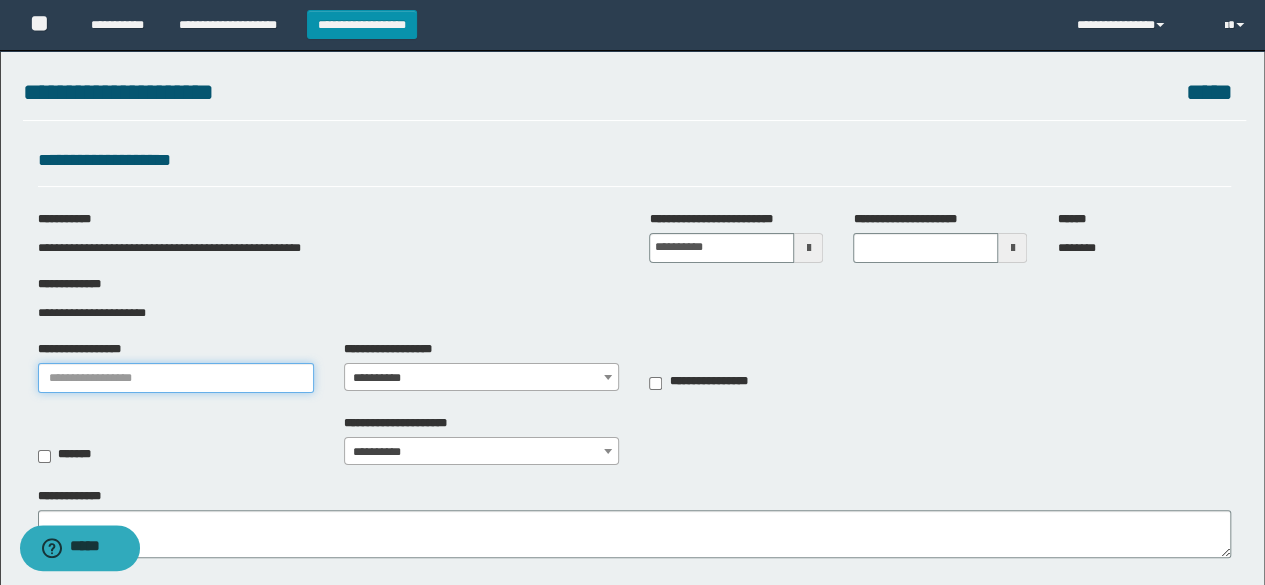type on "**********" 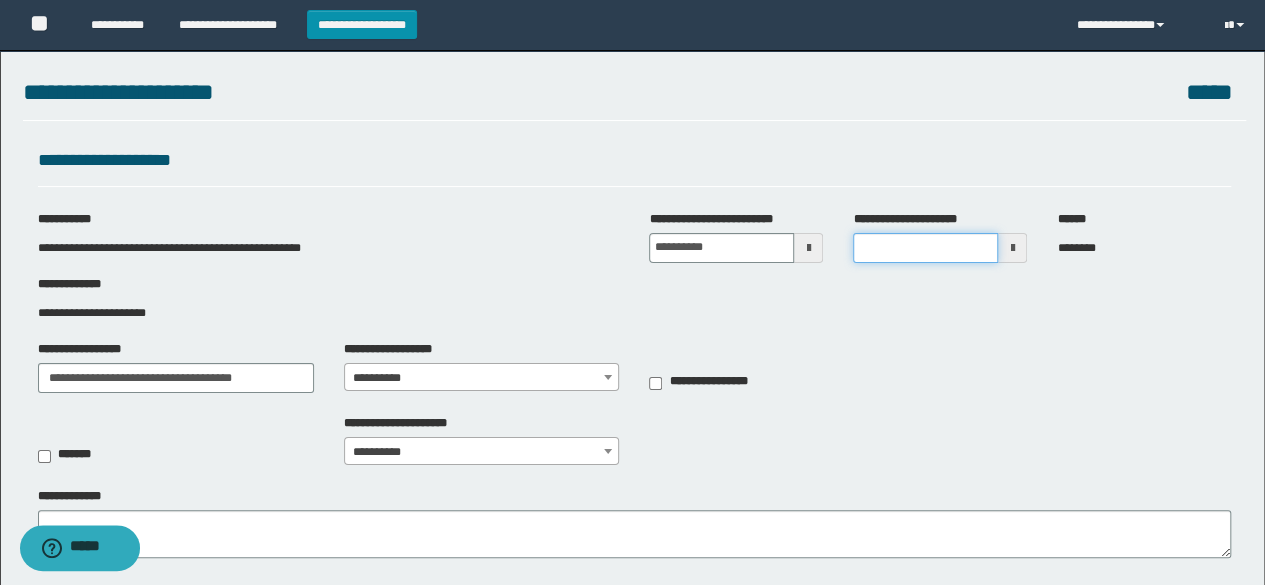 click on "**********" at bounding box center [925, 248] 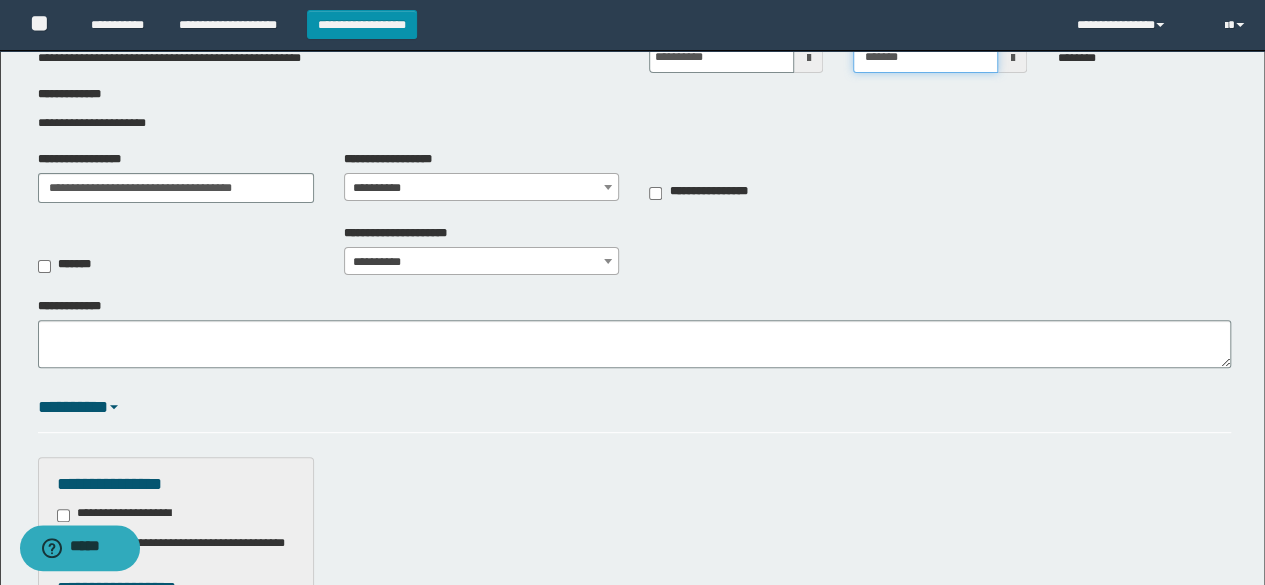 scroll, scrollTop: 207, scrollLeft: 0, axis: vertical 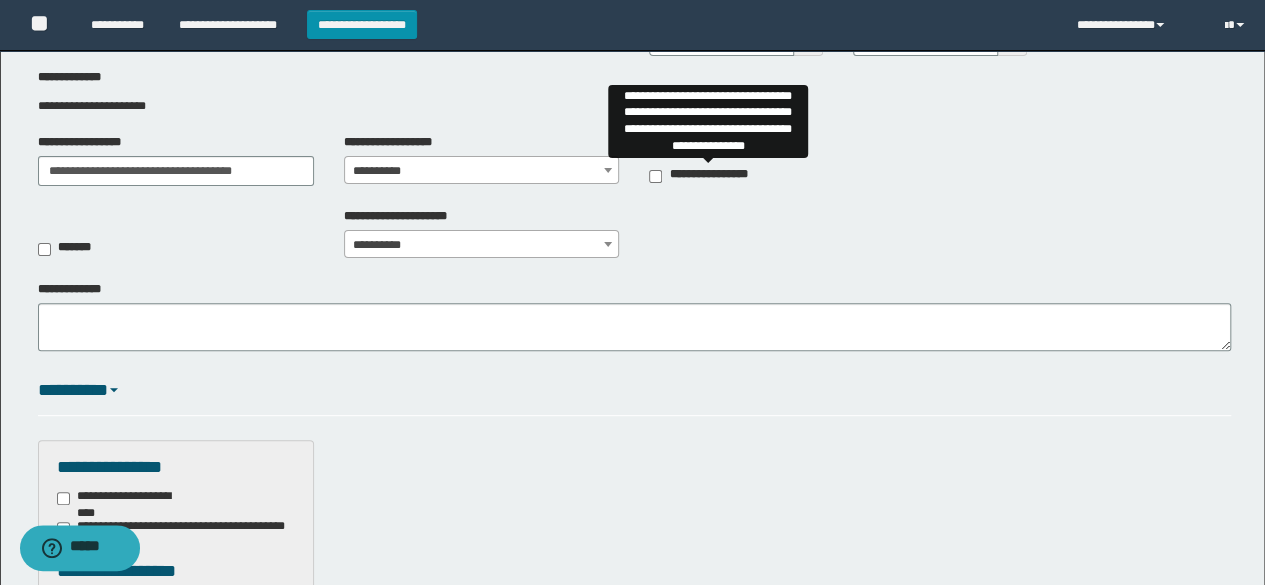 click on "**********" at bounding box center (707, 176) 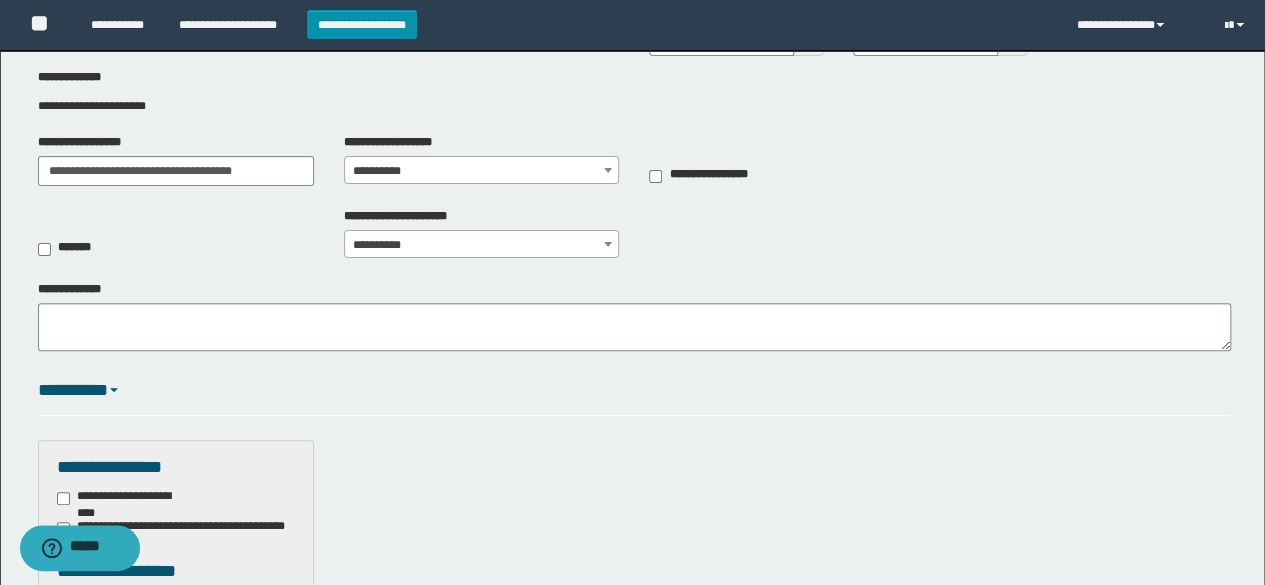click on "**********" at bounding box center [482, 171] 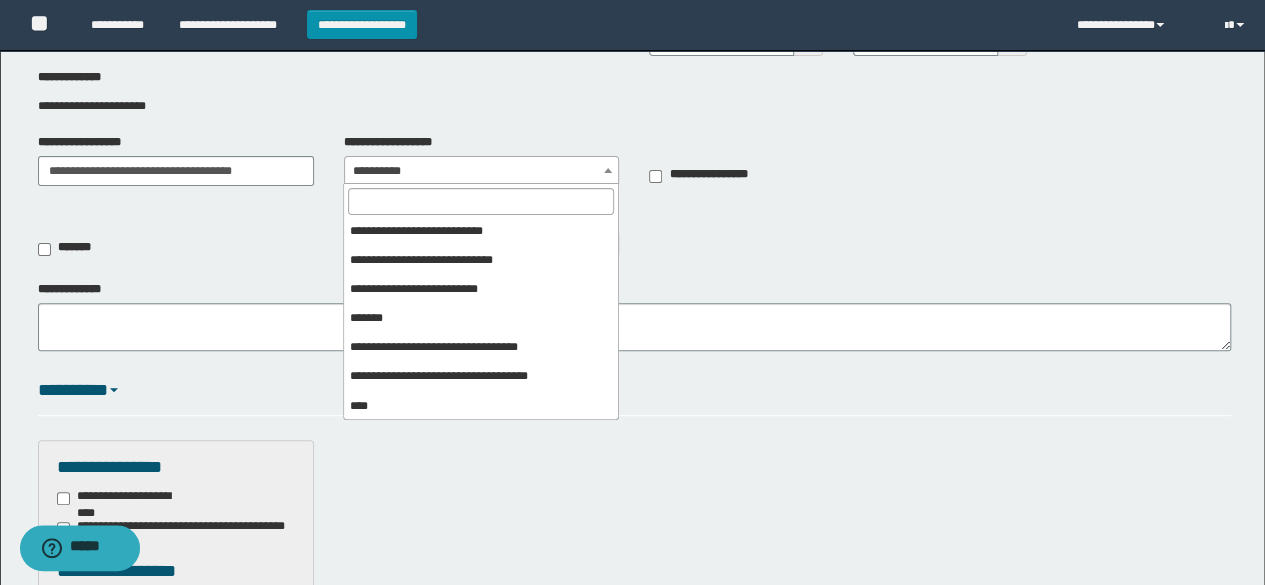scroll, scrollTop: 377, scrollLeft: 0, axis: vertical 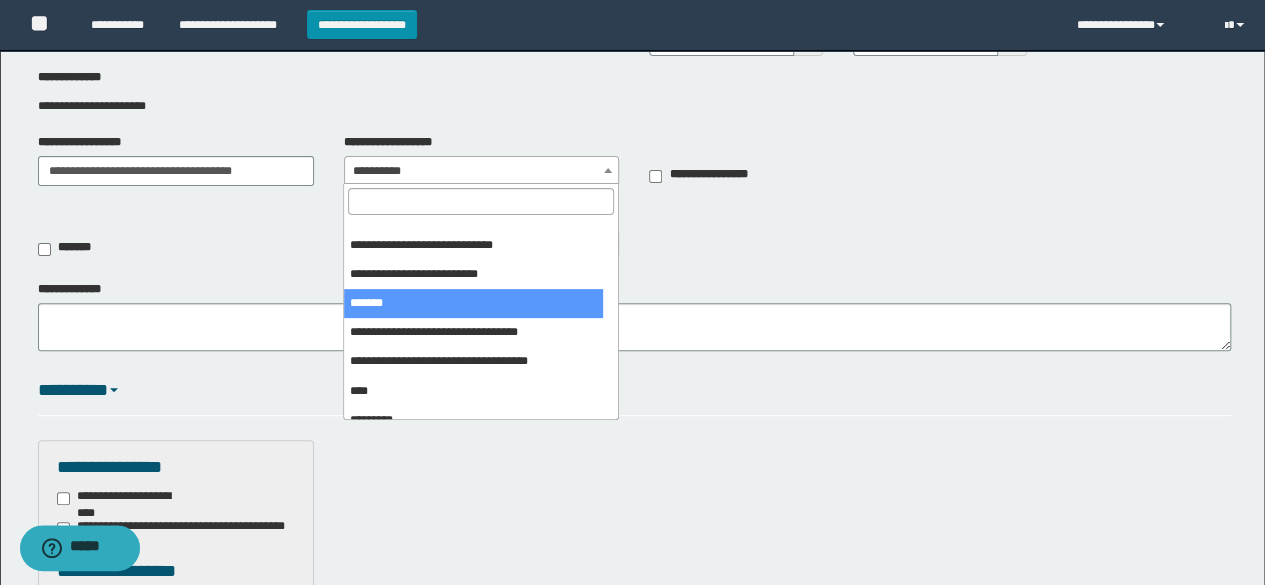 select on "***" 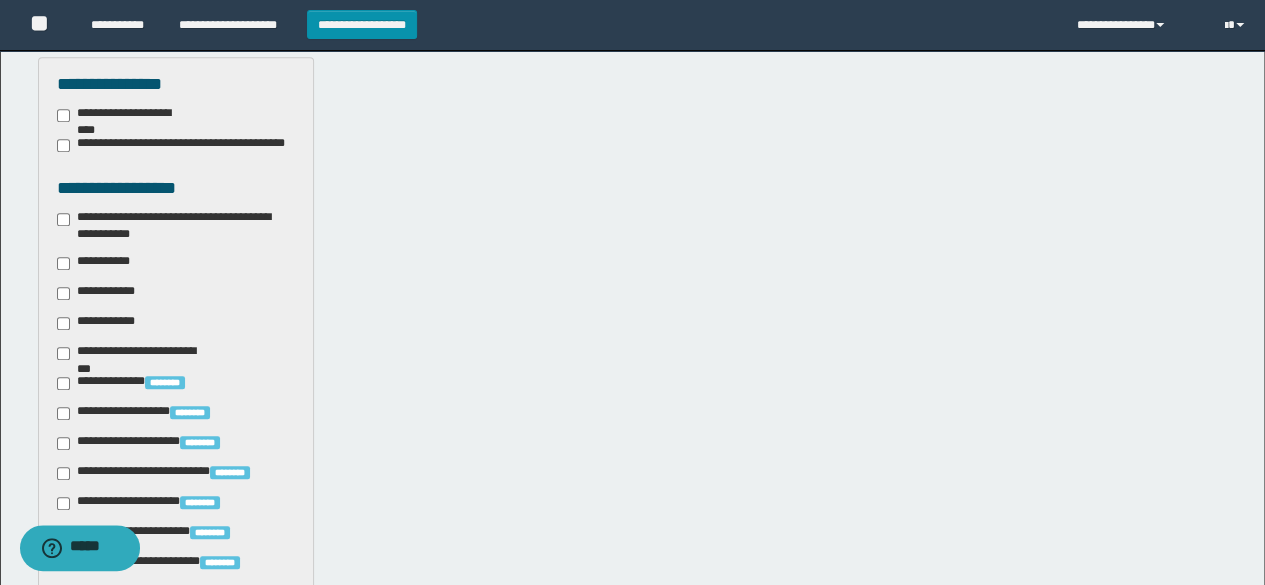 scroll, scrollTop: 598, scrollLeft: 0, axis: vertical 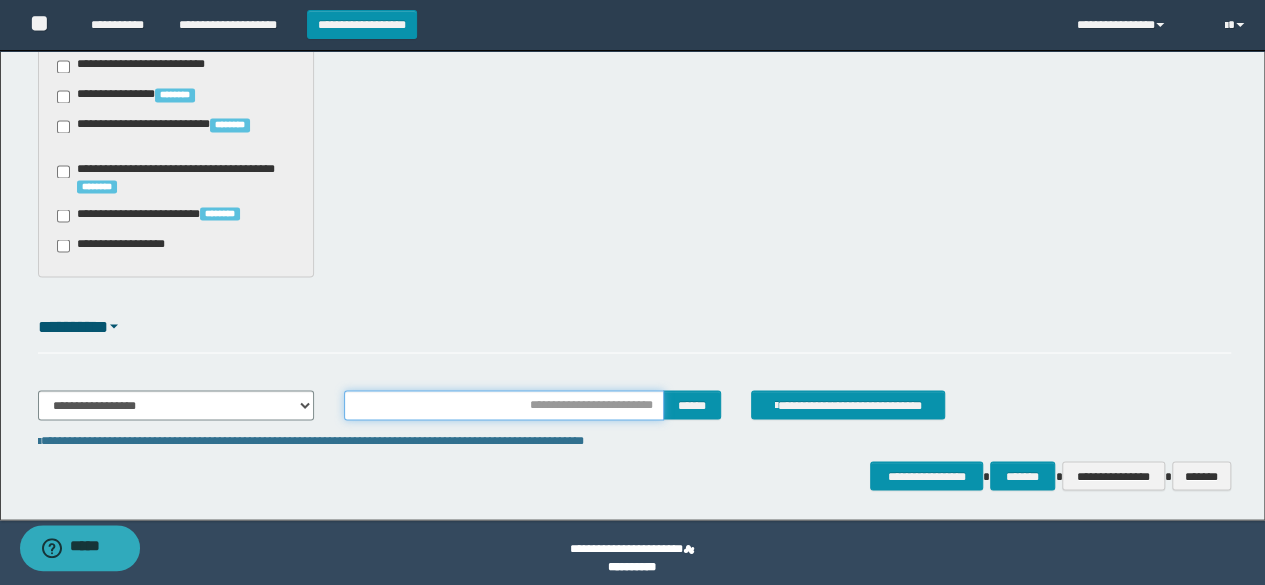 click at bounding box center [504, 405] 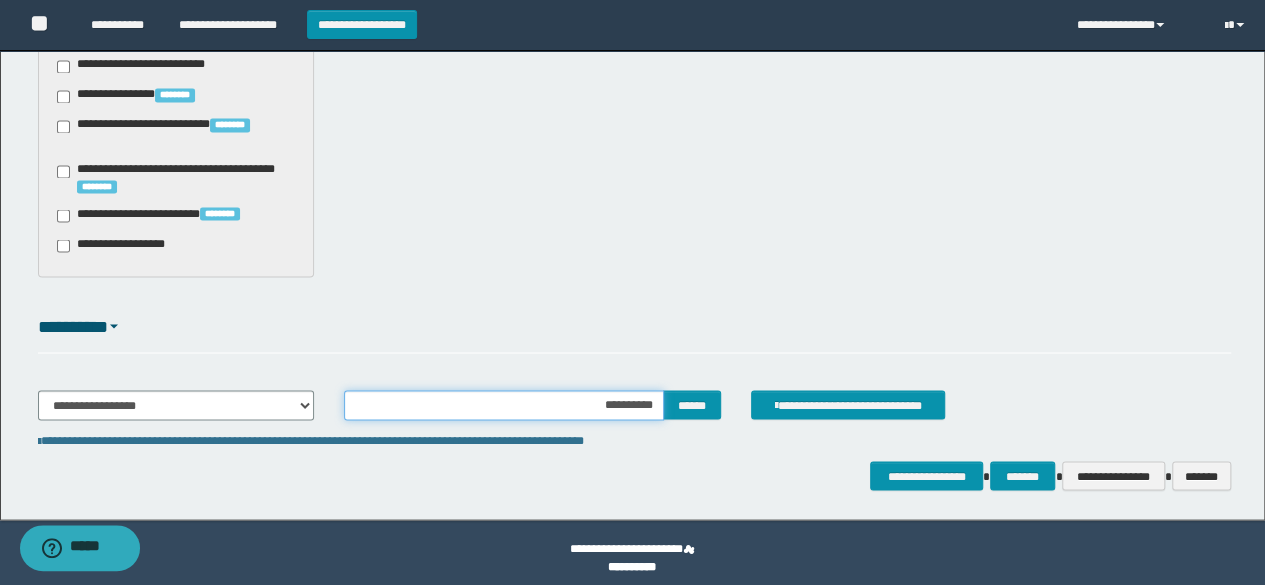 type 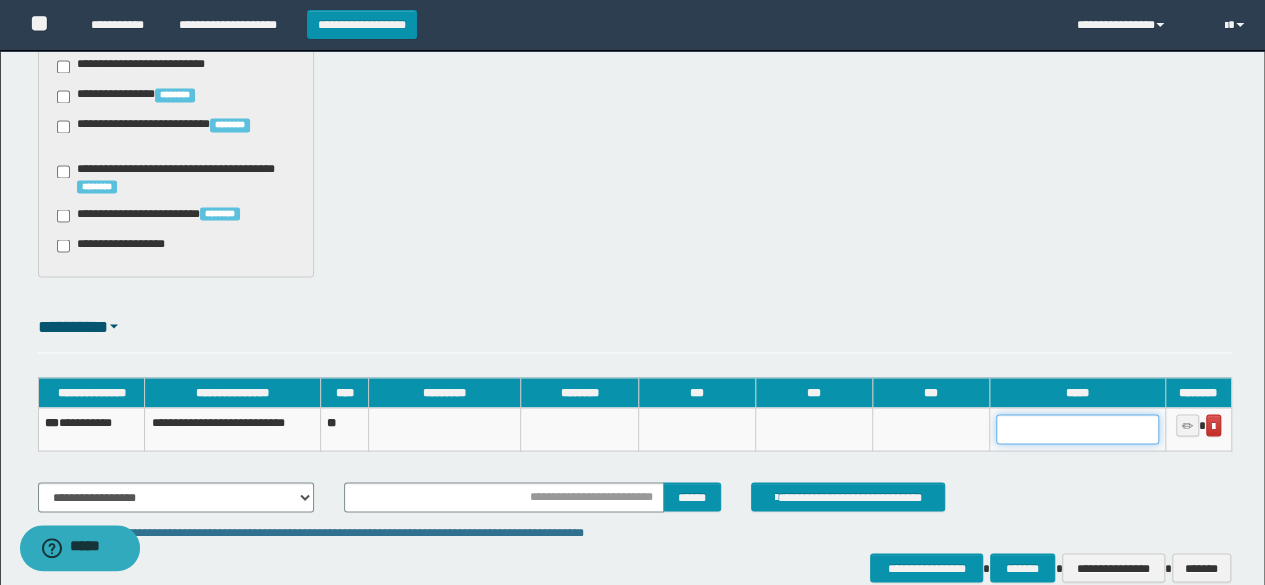 click at bounding box center (1077, 429) 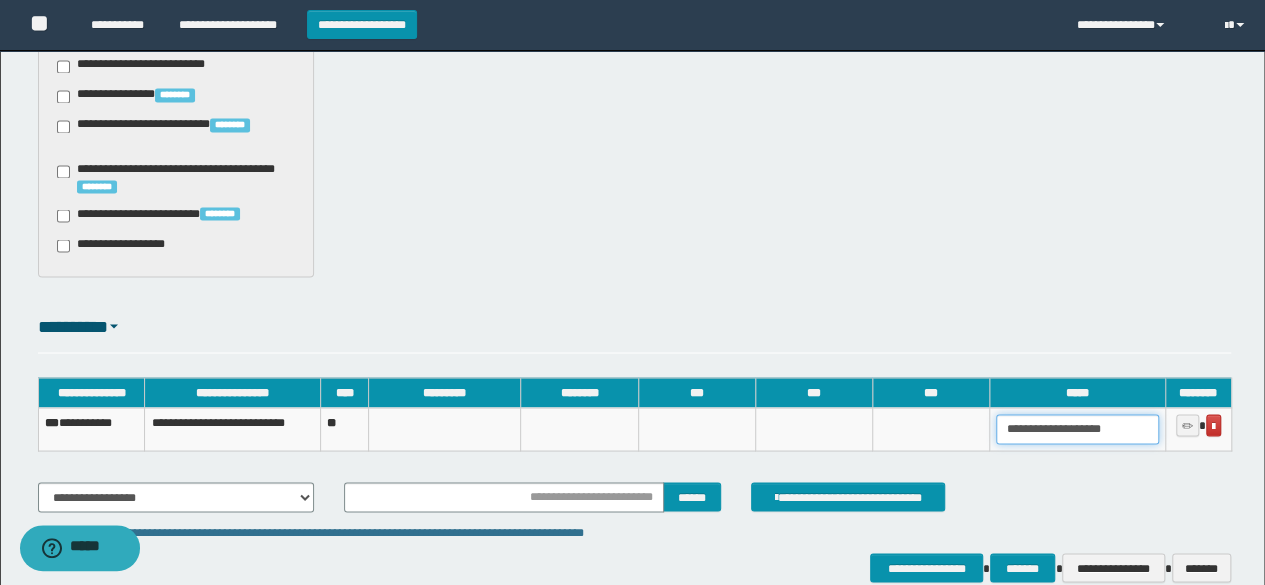 type on "**********" 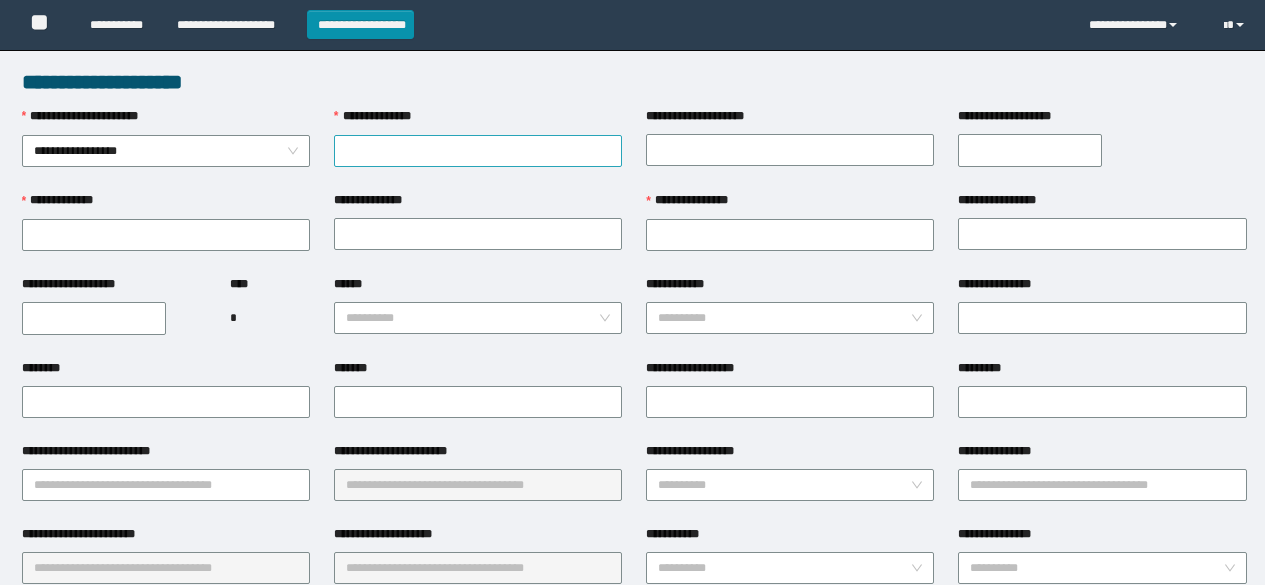 scroll, scrollTop: 0, scrollLeft: 0, axis: both 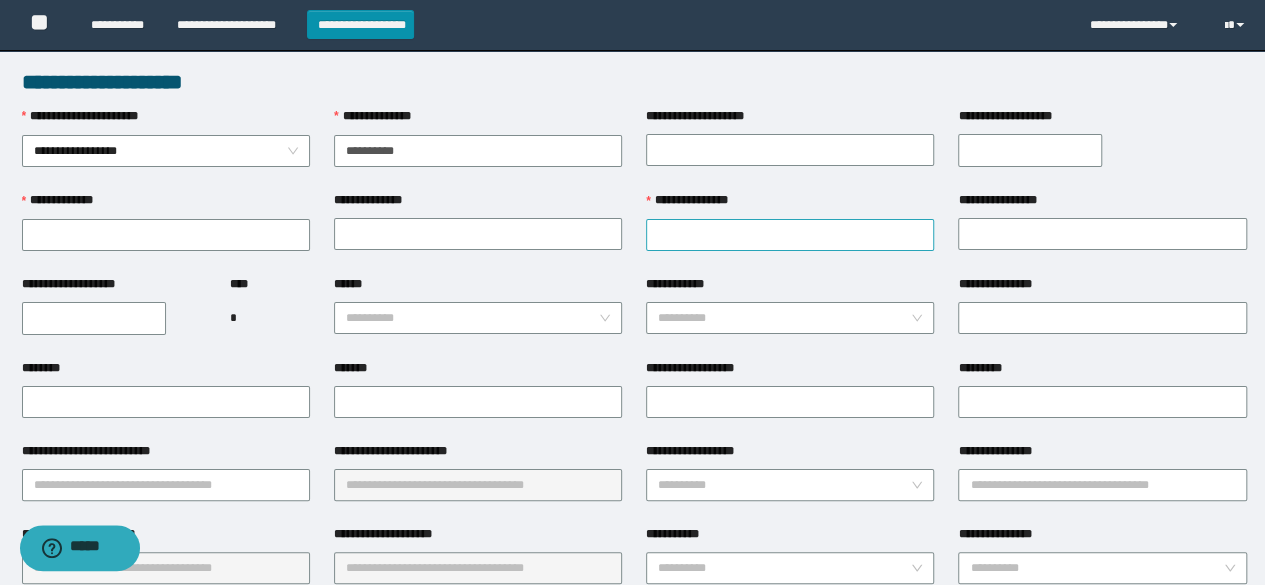 type on "**********" 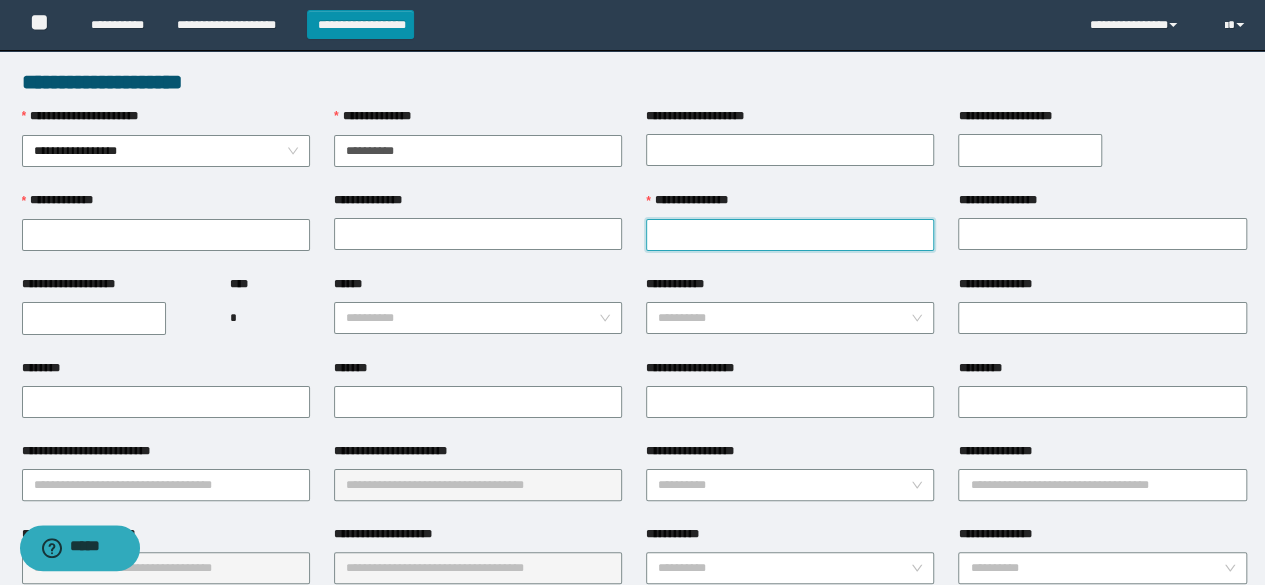 click on "**********" at bounding box center [790, 235] 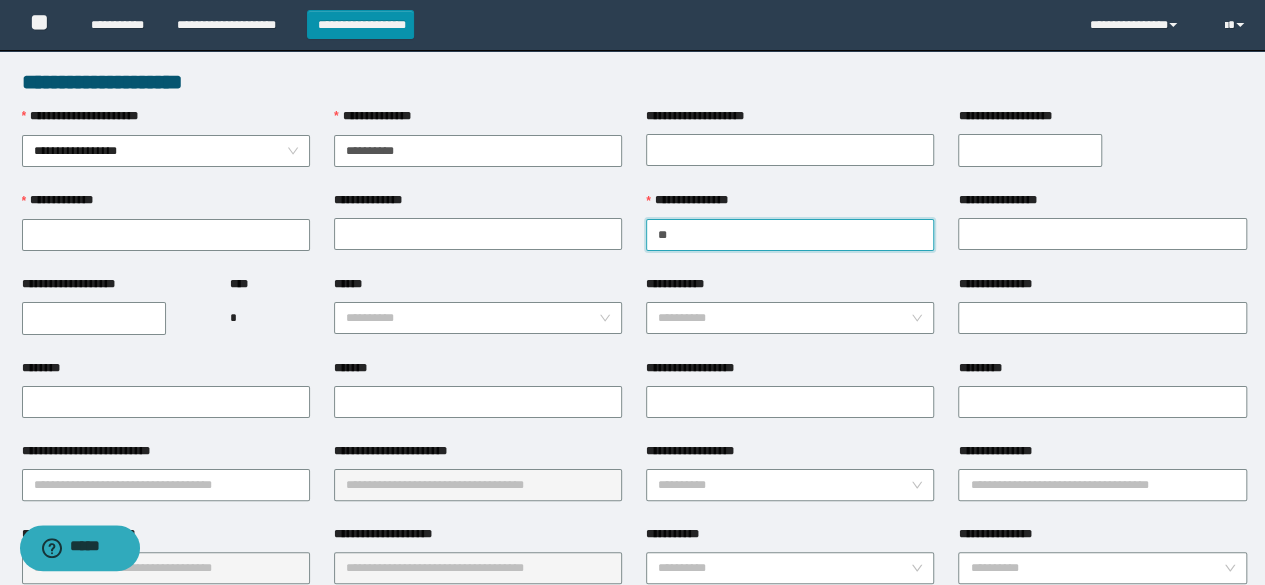 type on "*" 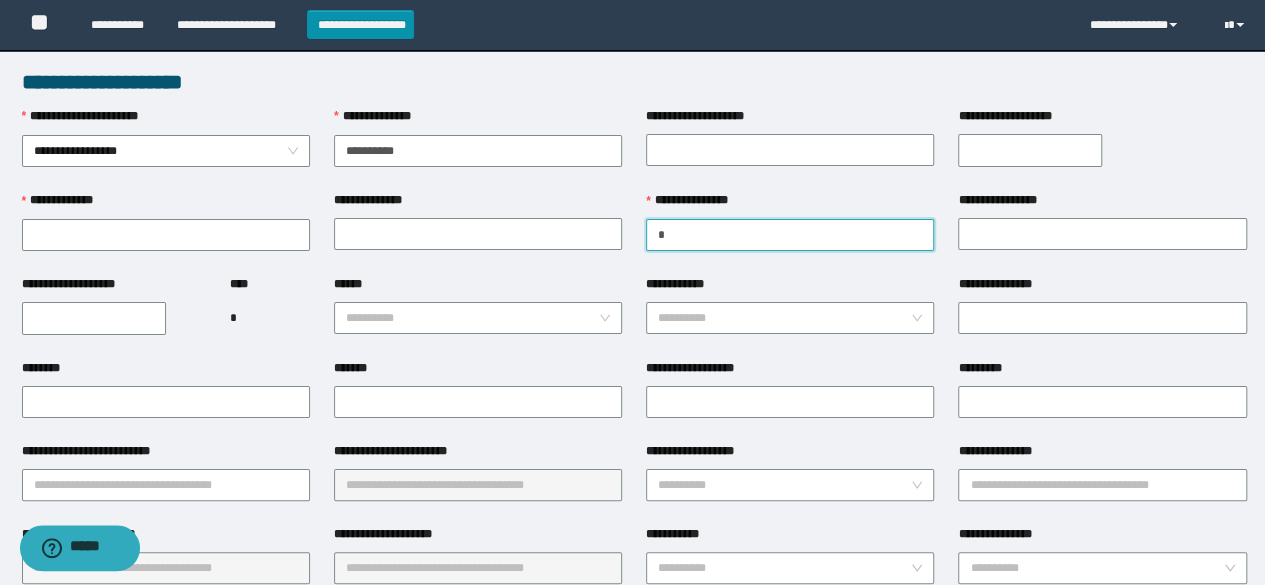 type 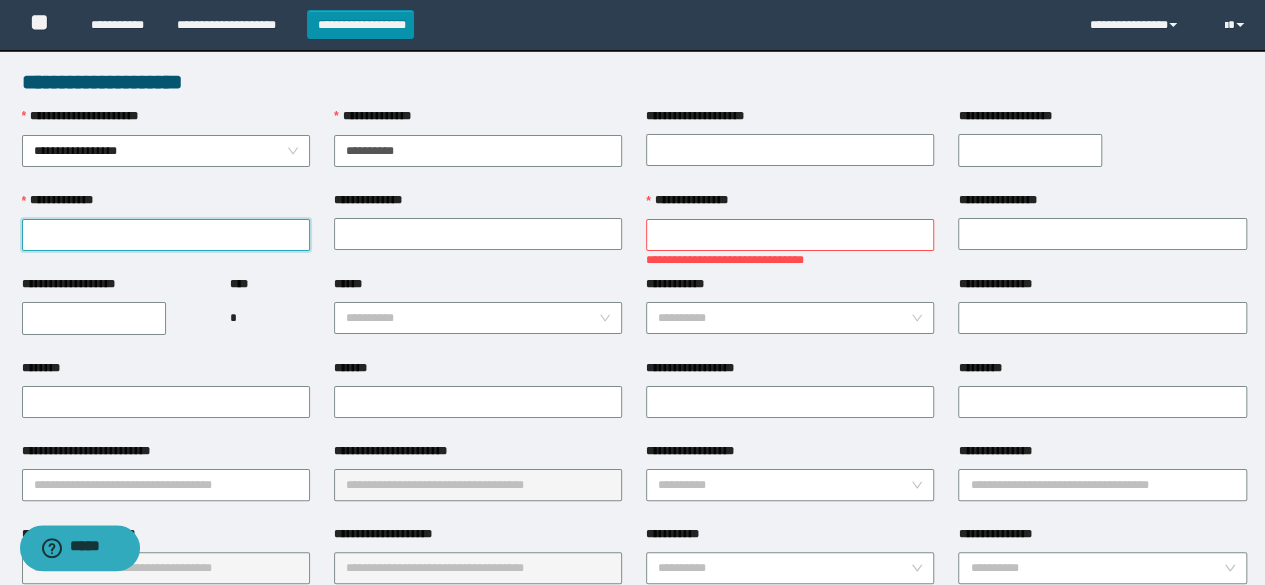 click on "**********" at bounding box center [166, 235] 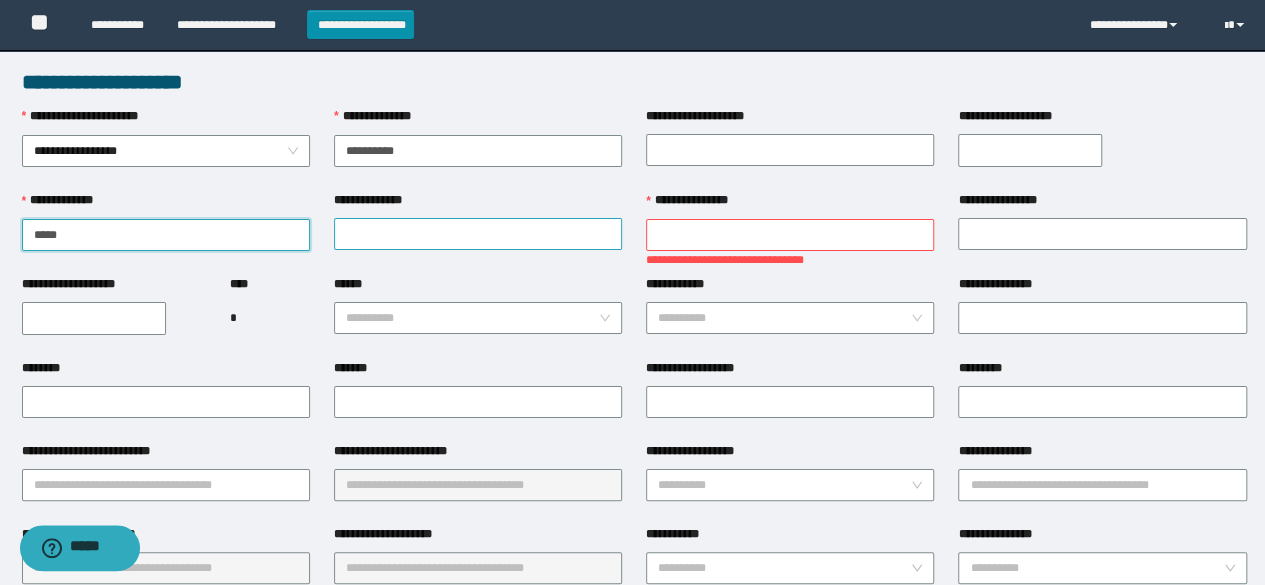 type on "*****" 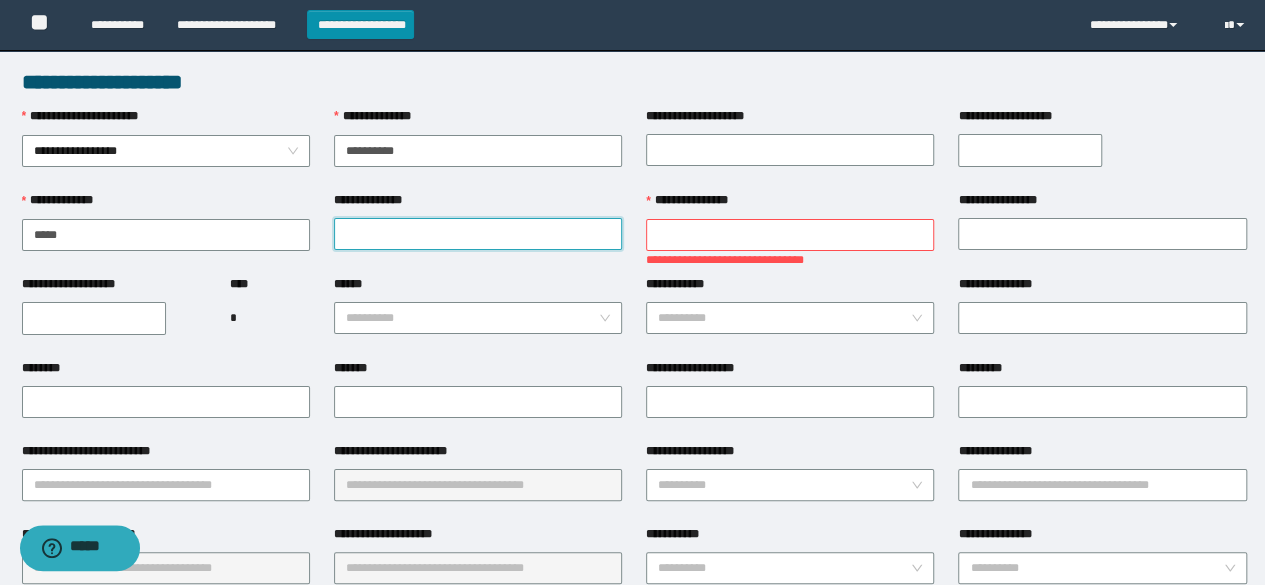 click on "**********" at bounding box center (478, 234) 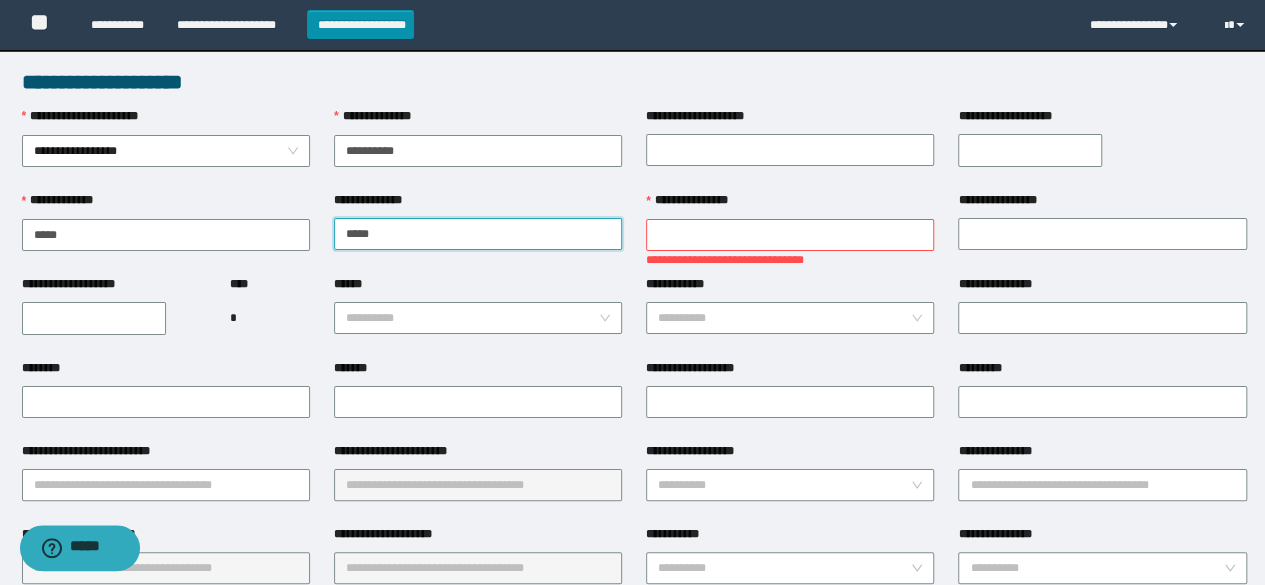 type on "*****" 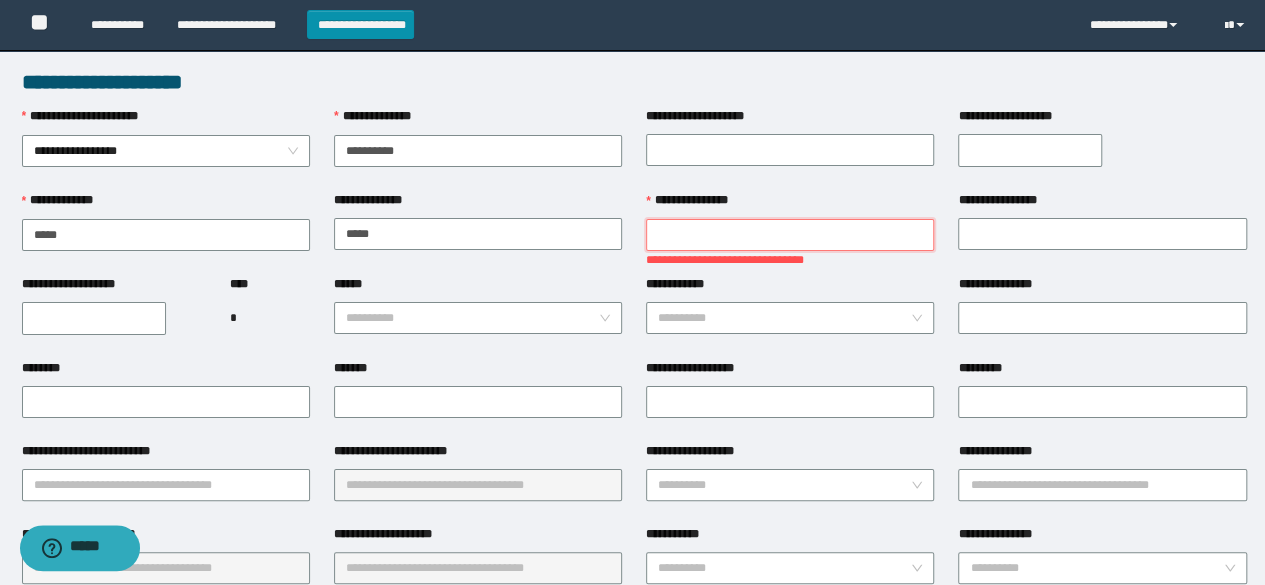 click on "**********" at bounding box center [790, 235] 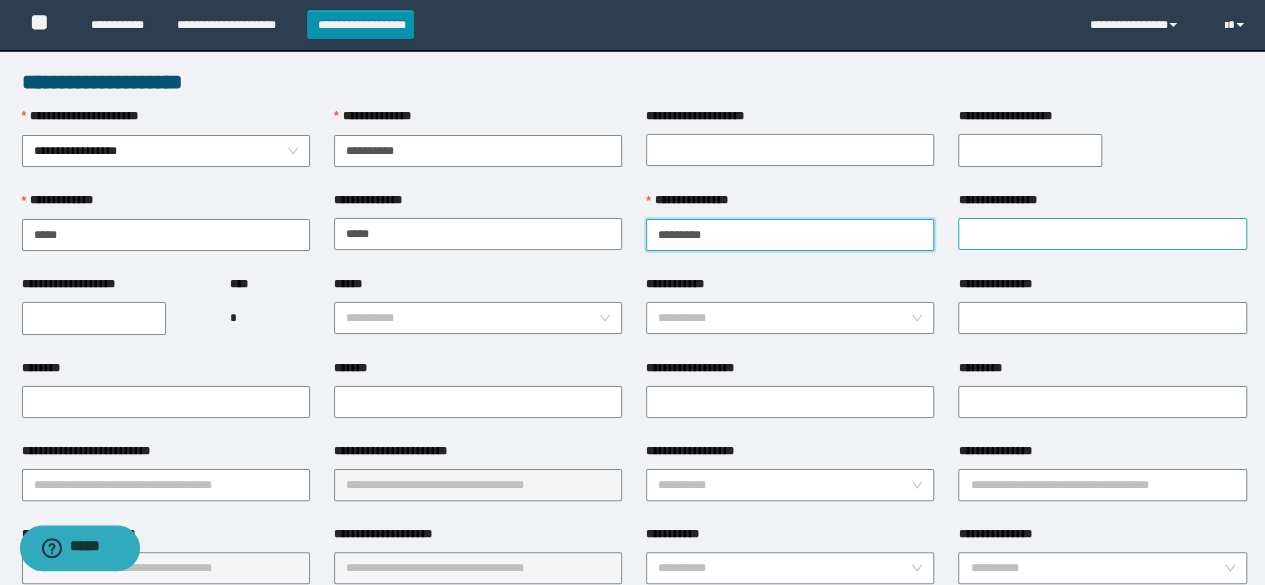 type on "********" 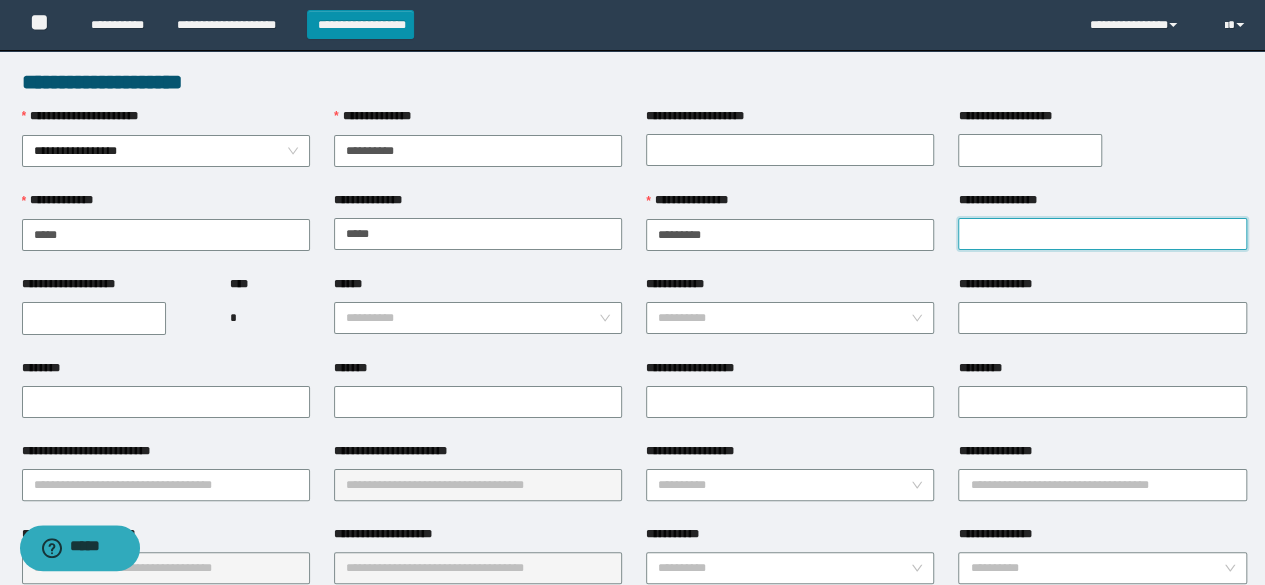 click on "**********" at bounding box center (1102, 234) 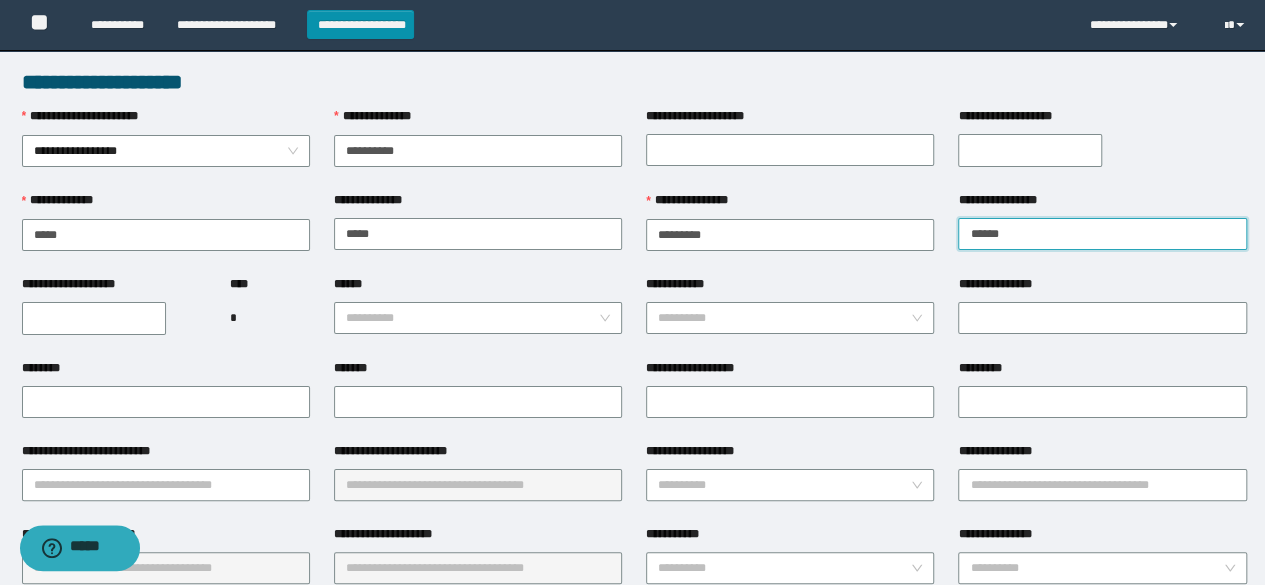 type on "******" 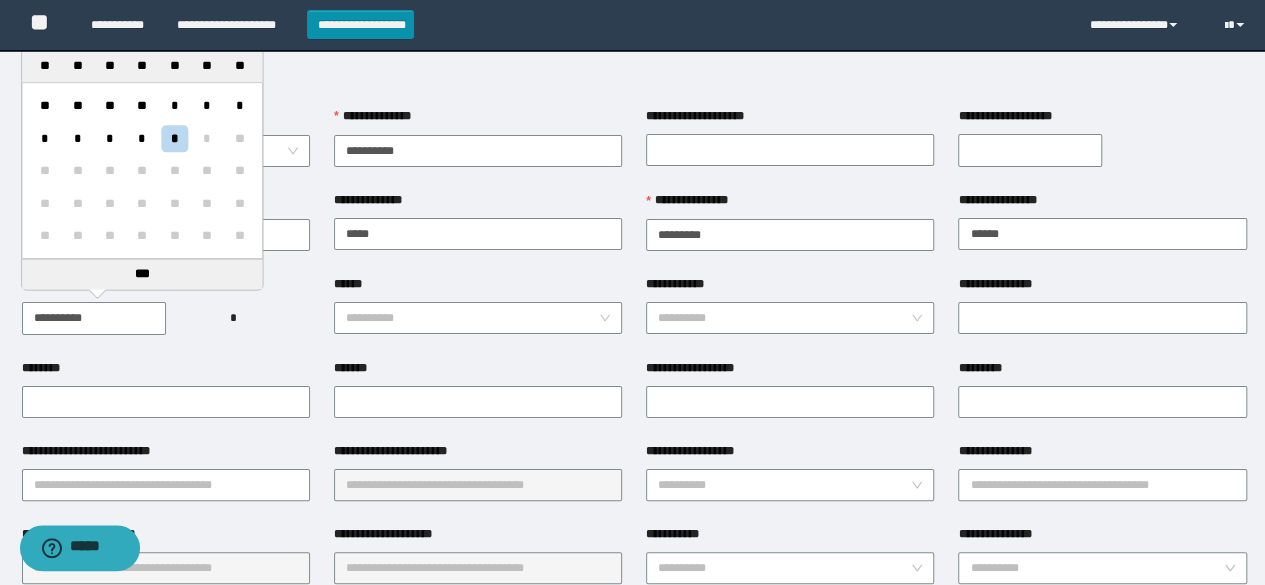 click on "**********" at bounding box center (94, 318) 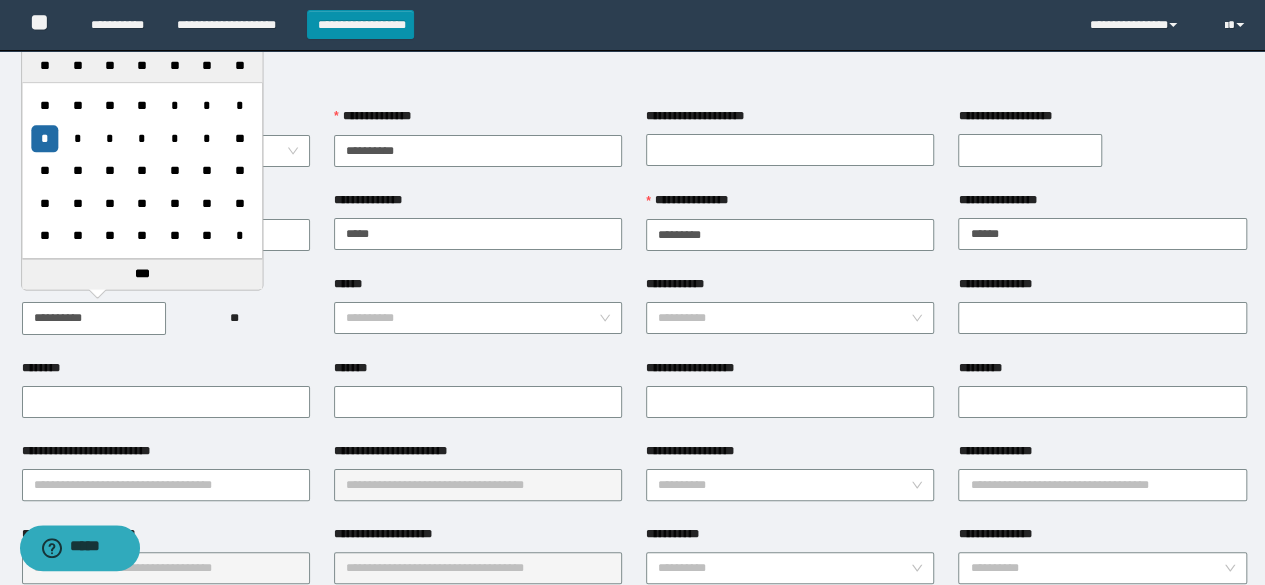 type on "**********" 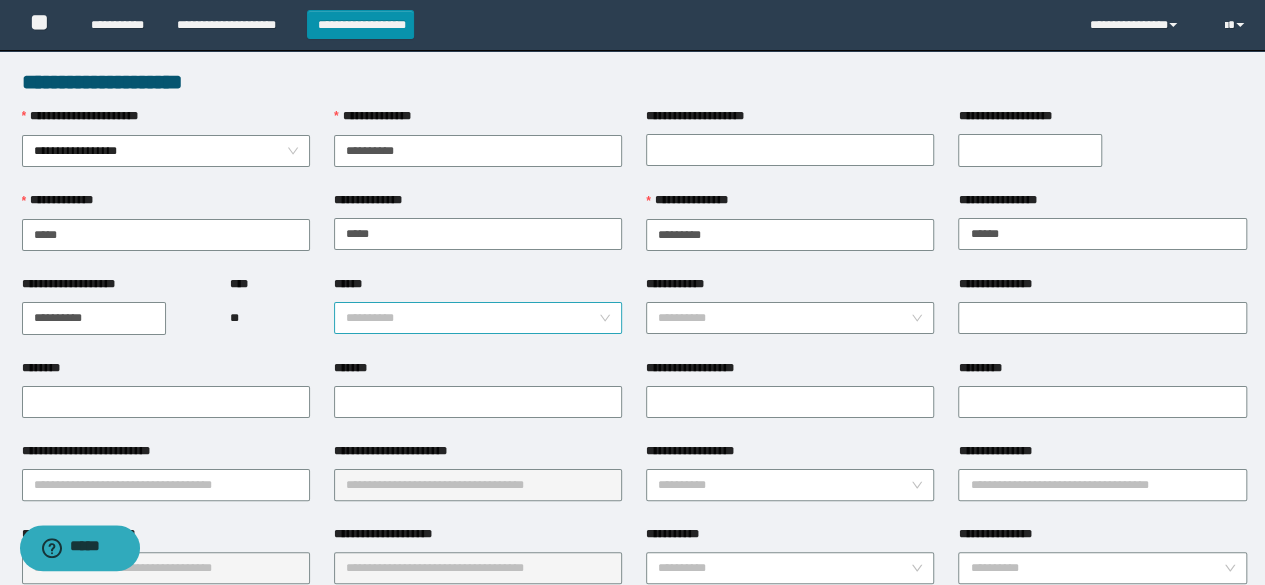 click on "******" at bounding box center (472, 318) 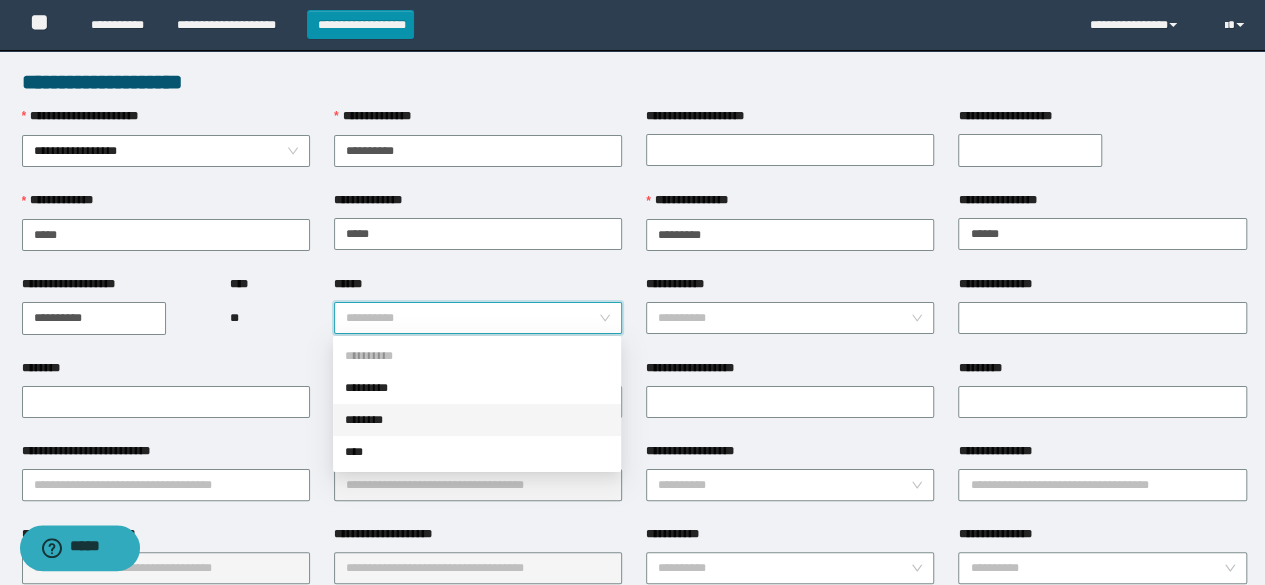 click on "********" at bounding box center (477, 420) 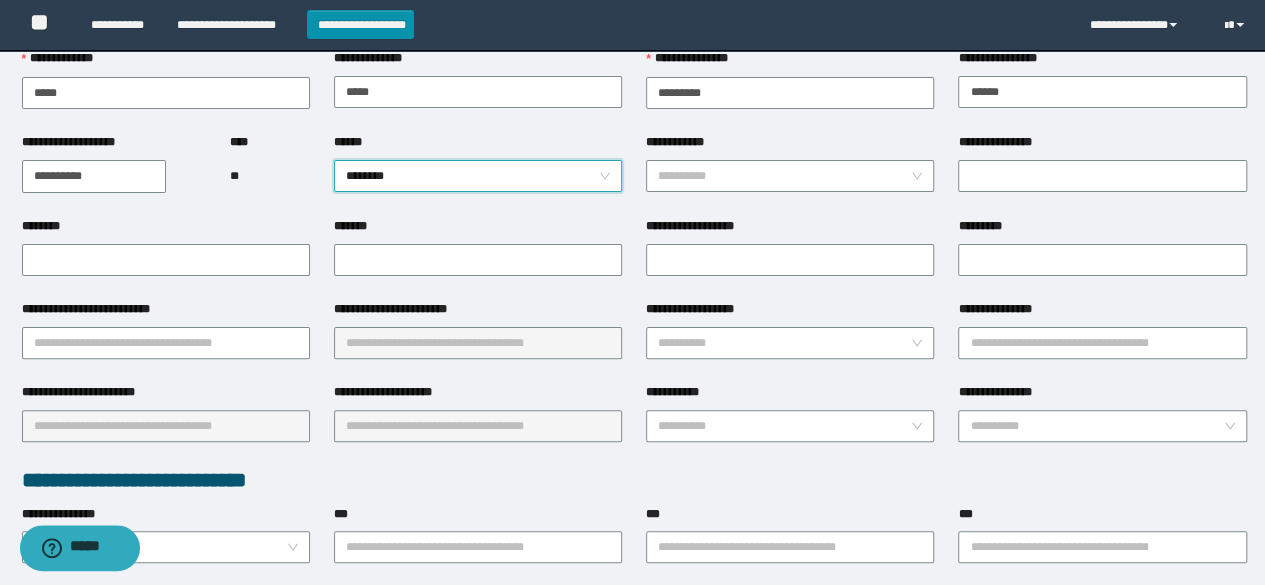 scroll, scrollTop: 158, scrollLeft: 0, axis: vertical 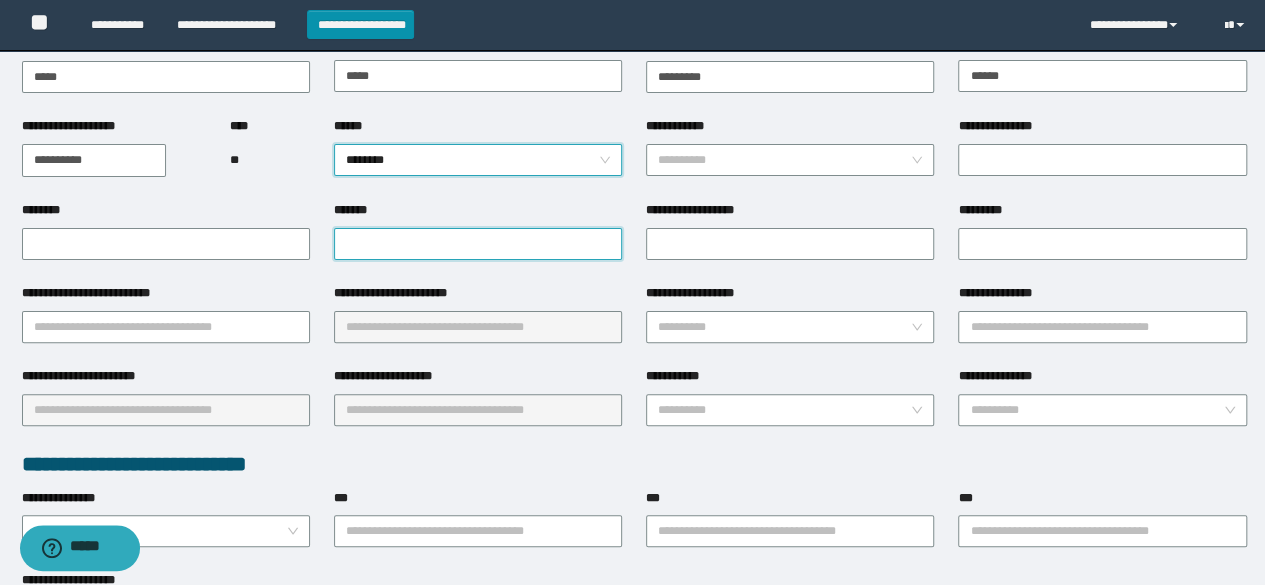 click on "*******" at bounding box center [478, 244] 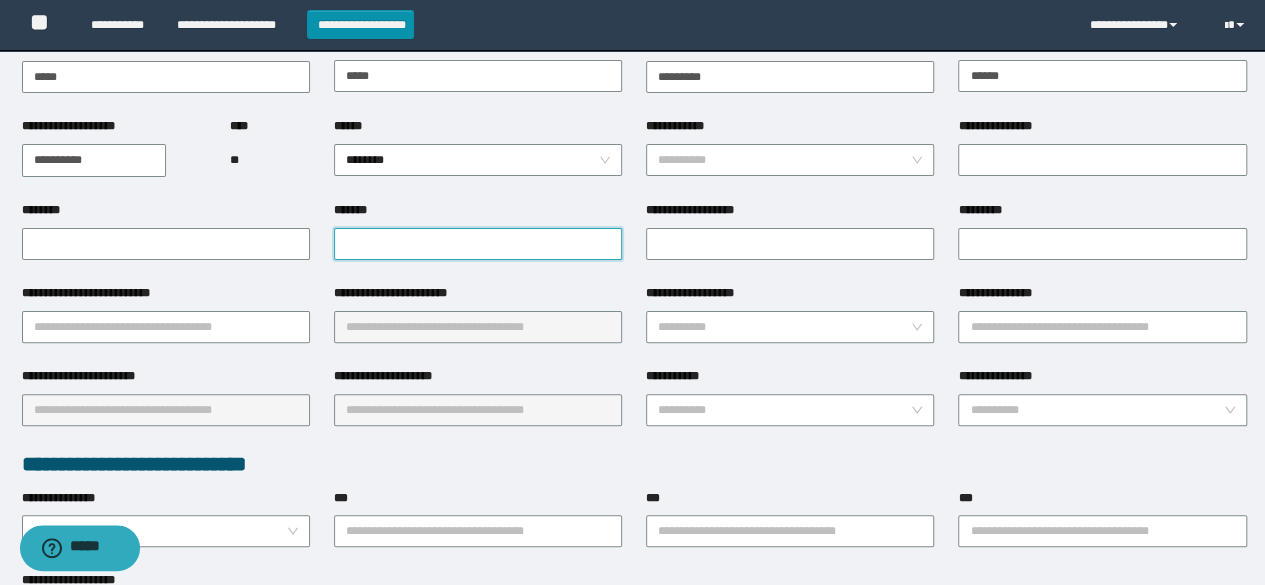 paste on "**********" 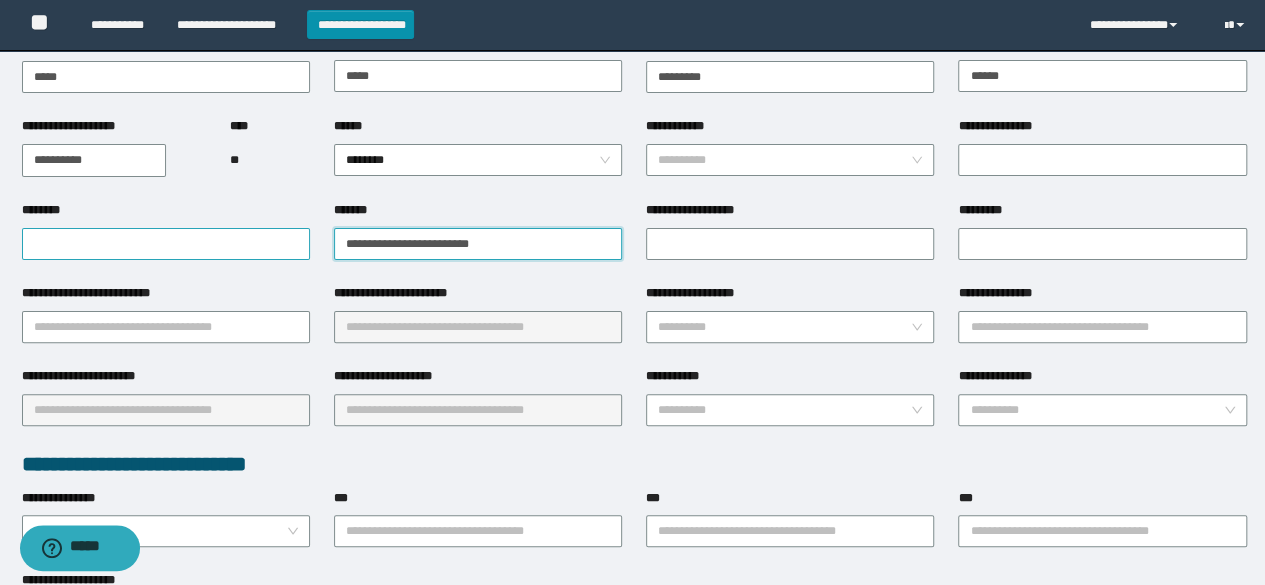 drag, startPoint x: 522, startPoint y: 246, endPoint x: 289, endPoint y: 249, distance: 233.01932 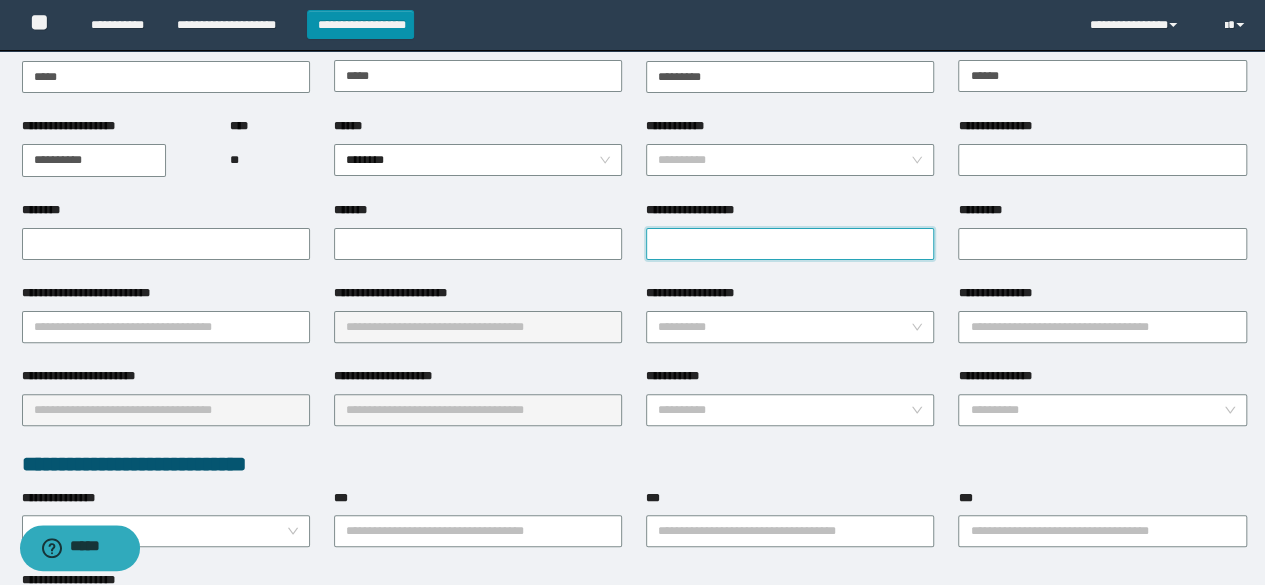 click on "**********" at bounding box center [790, 244] 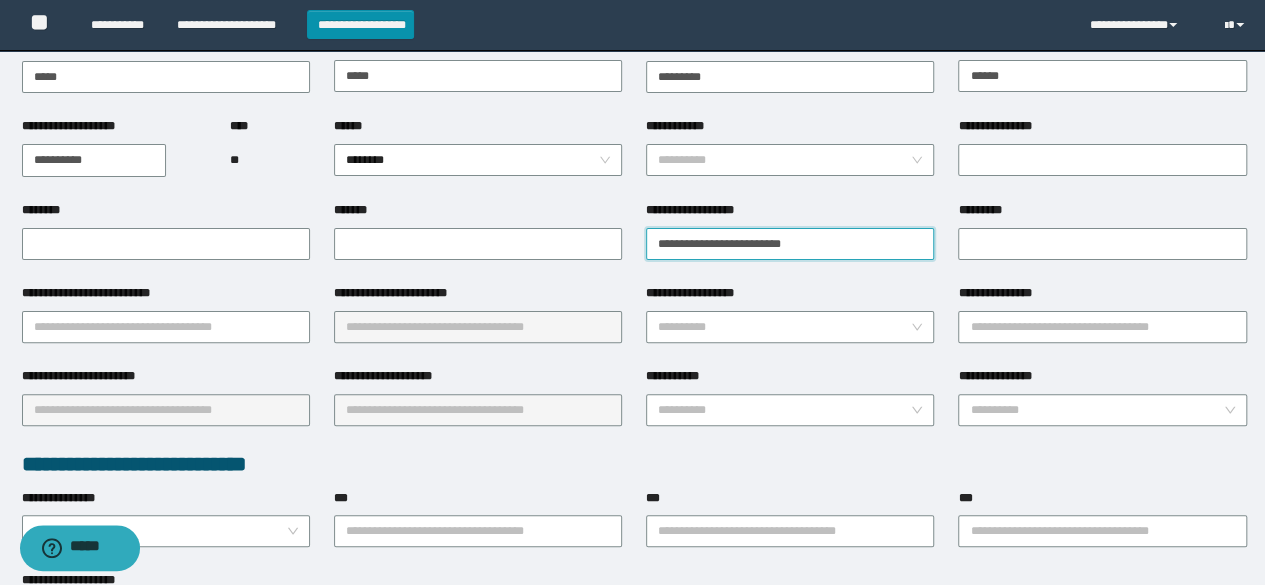 type on "**********" 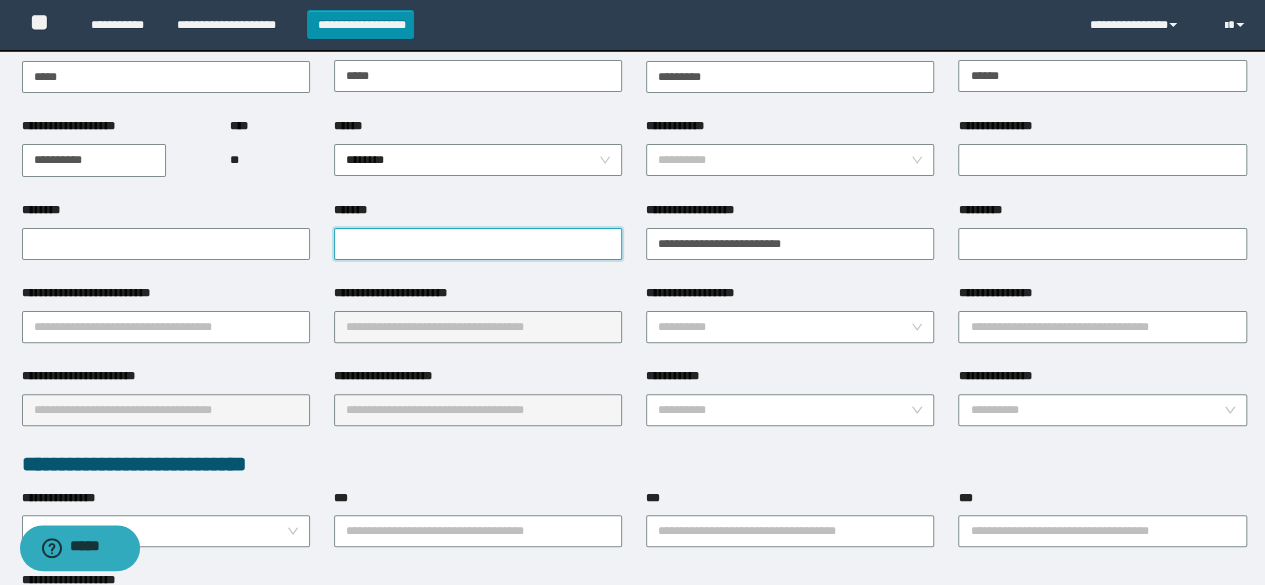 click on "*******" at bounding box center [478, 244] 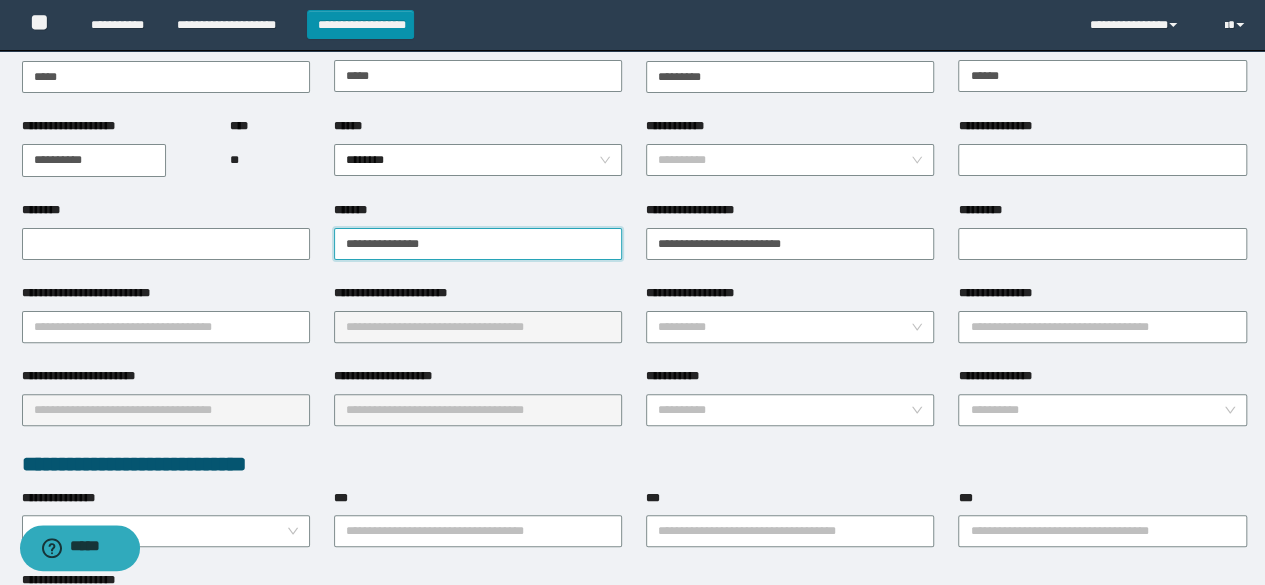 drag, startPoint x: 370, startPoint y: 243, endPoint x: 294, endPoint y: 257, distance: 77.27872 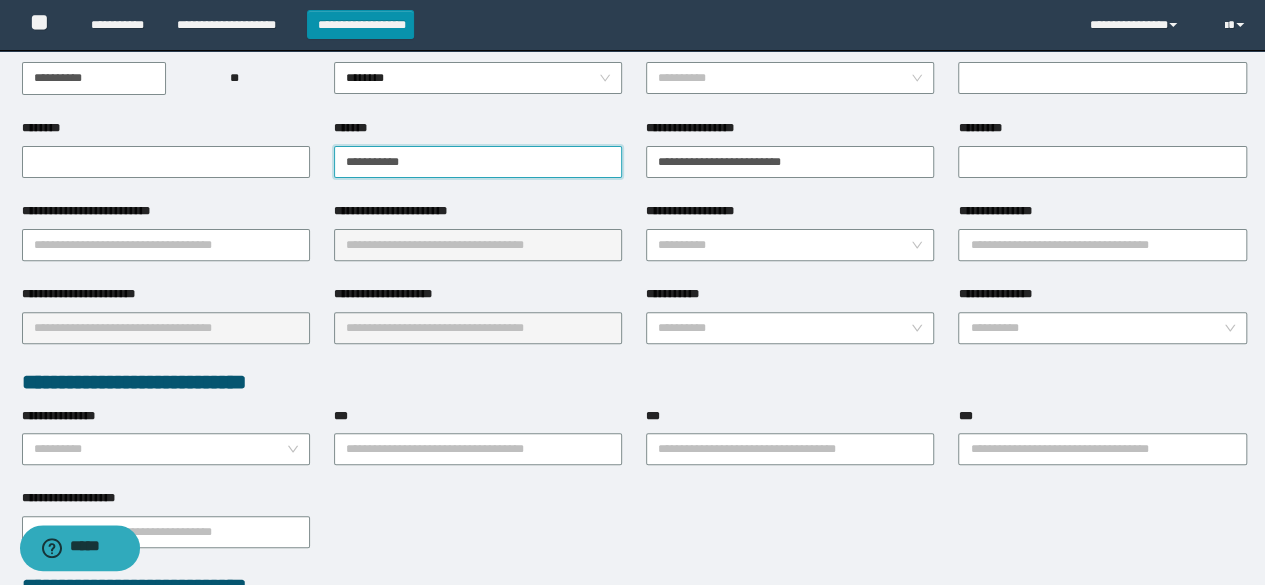 scroll, scrollTop: 246, scrollLeft: 0, axis: vertical 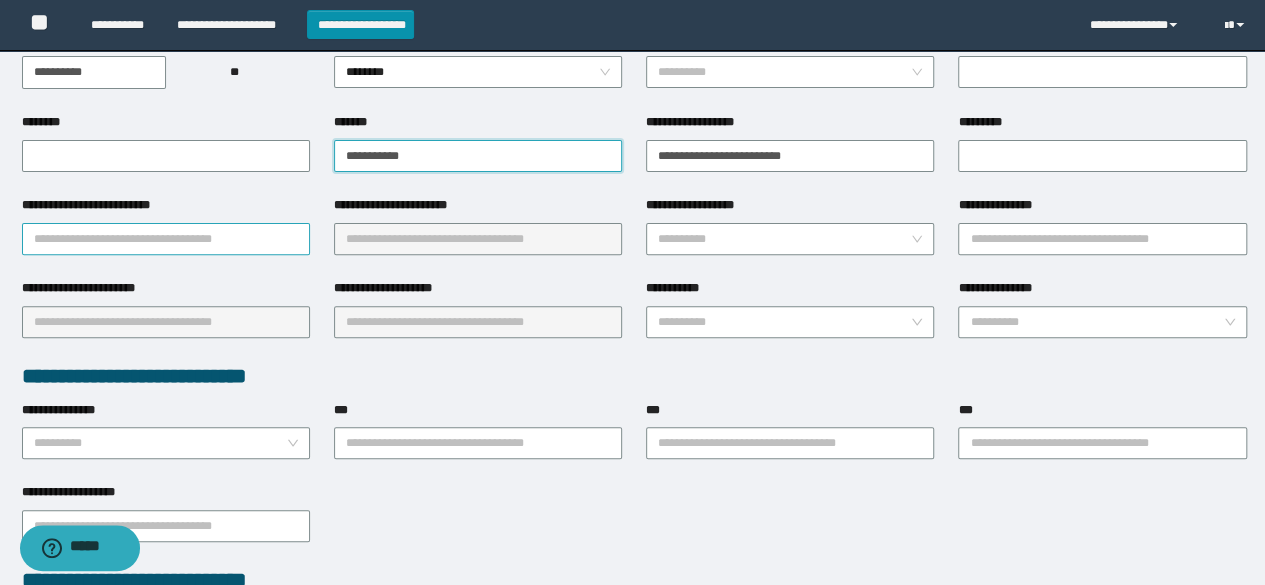 type on "**********" 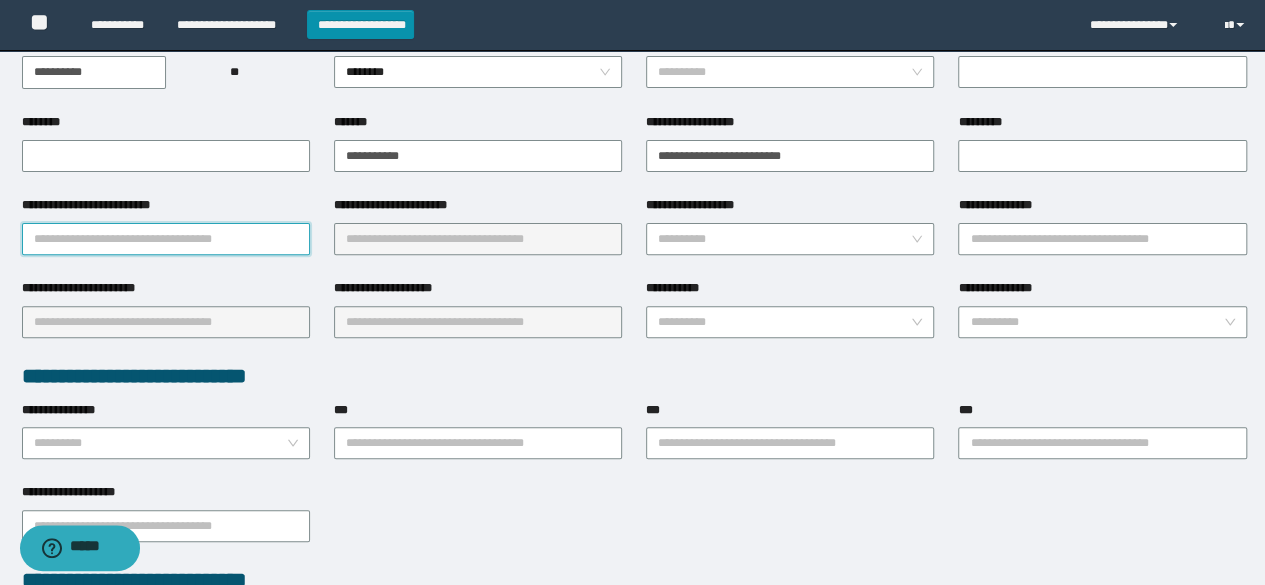click on "**********" at bounding box center (166, 239) 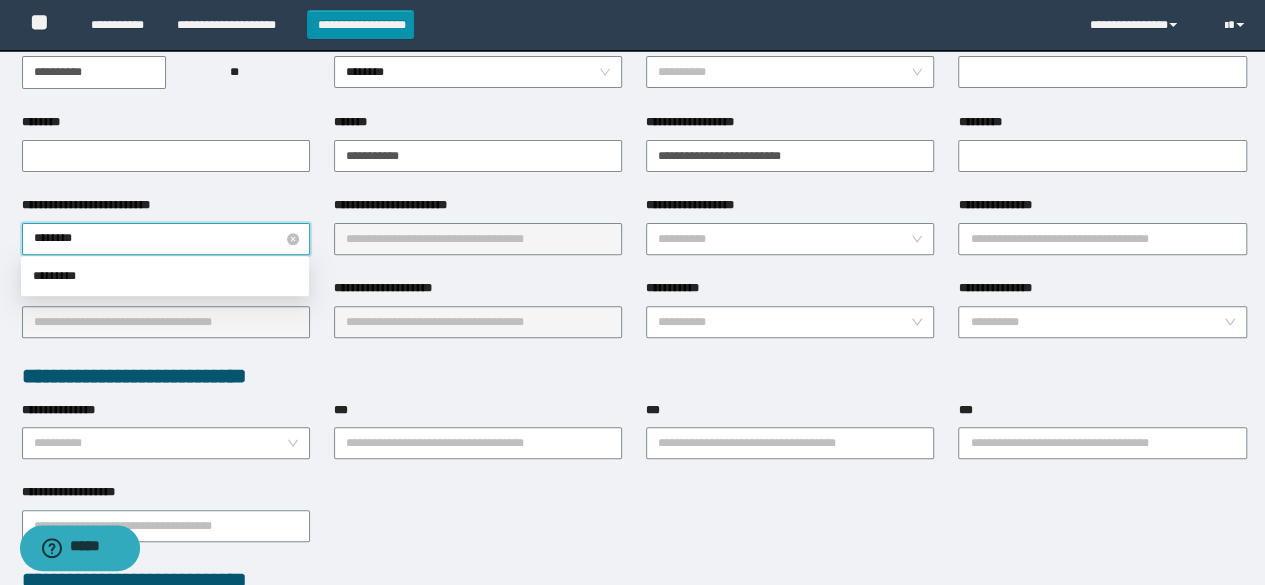 type on "*********" 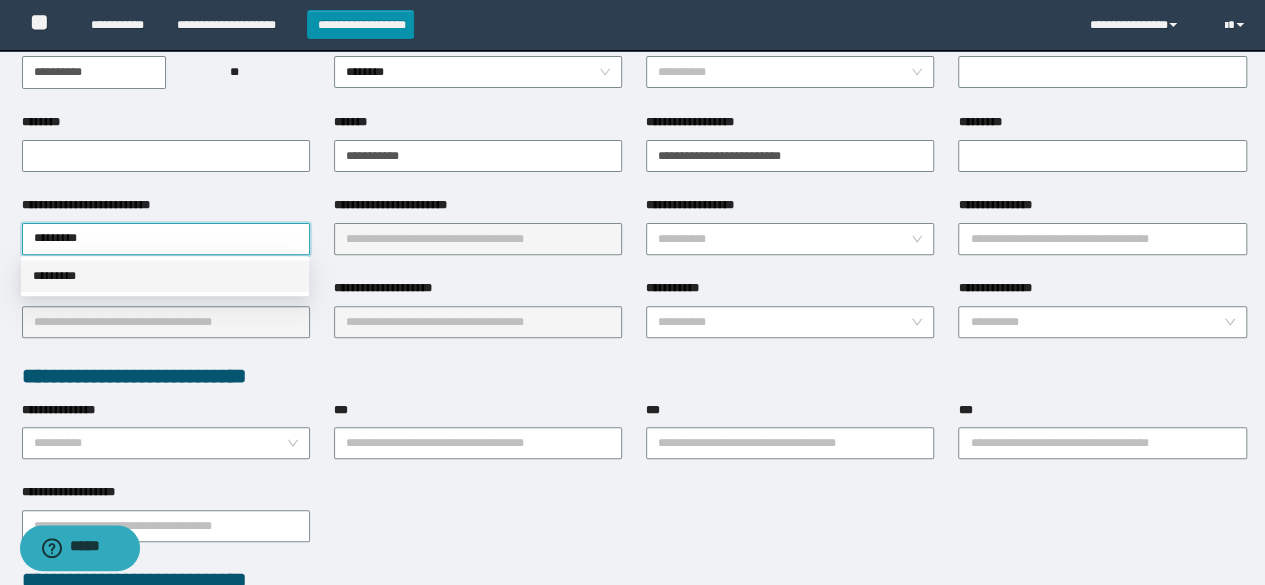 click on "*********" at bounding box center [165, 276] 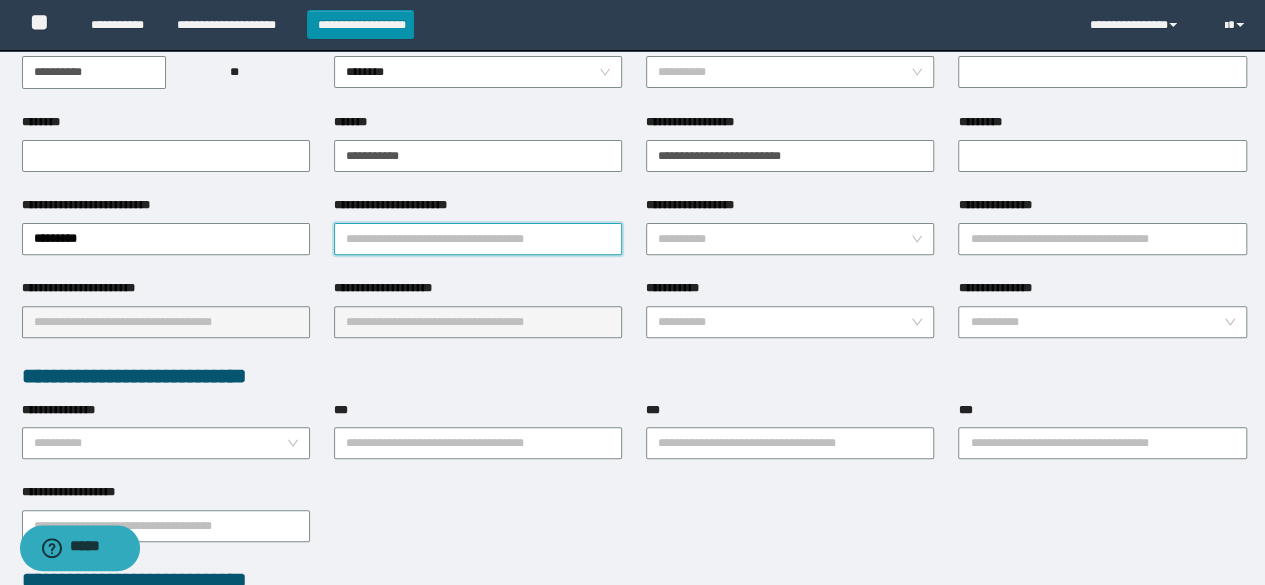 click on "**********" at bounding box center (478, 239) 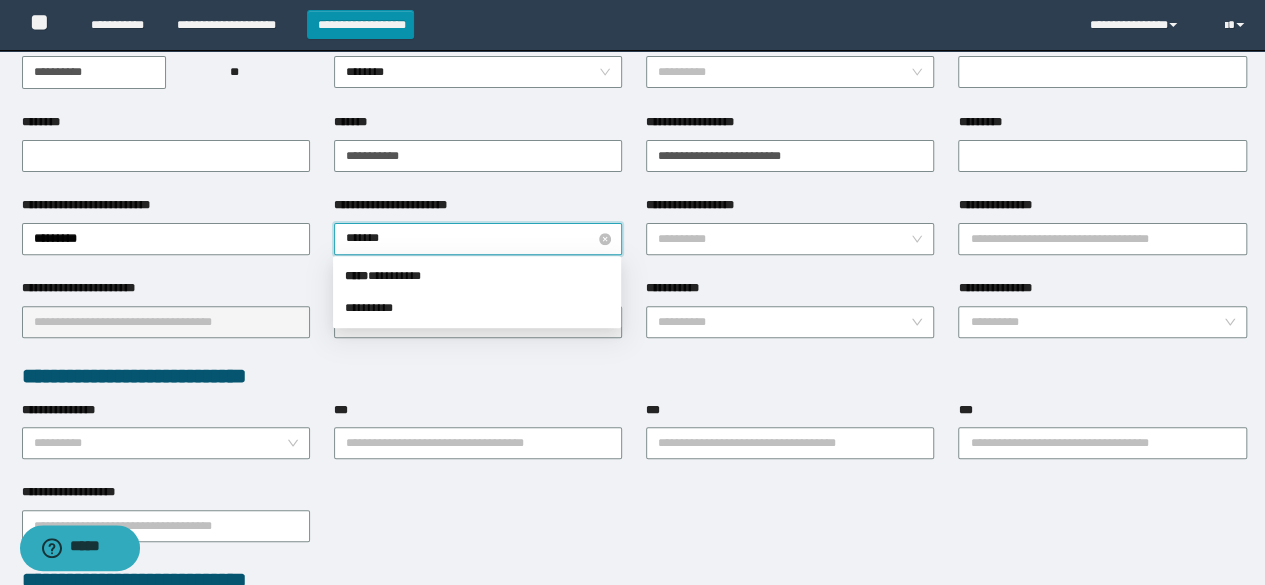 type on "********" 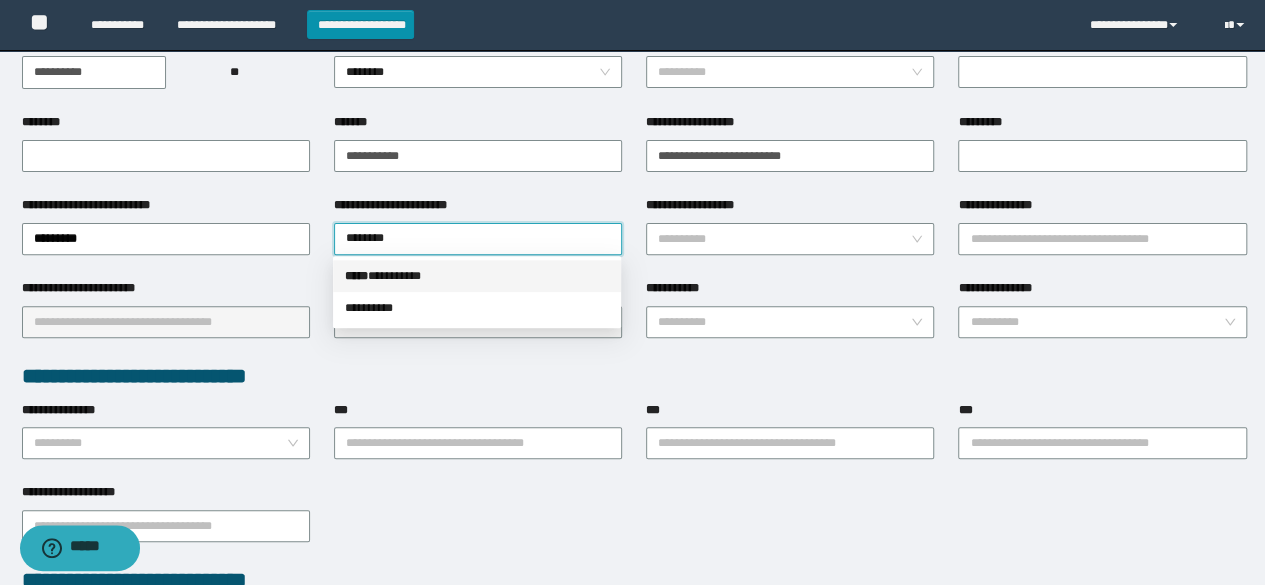 click on "***** * ********" at bounding box center (477, 276) 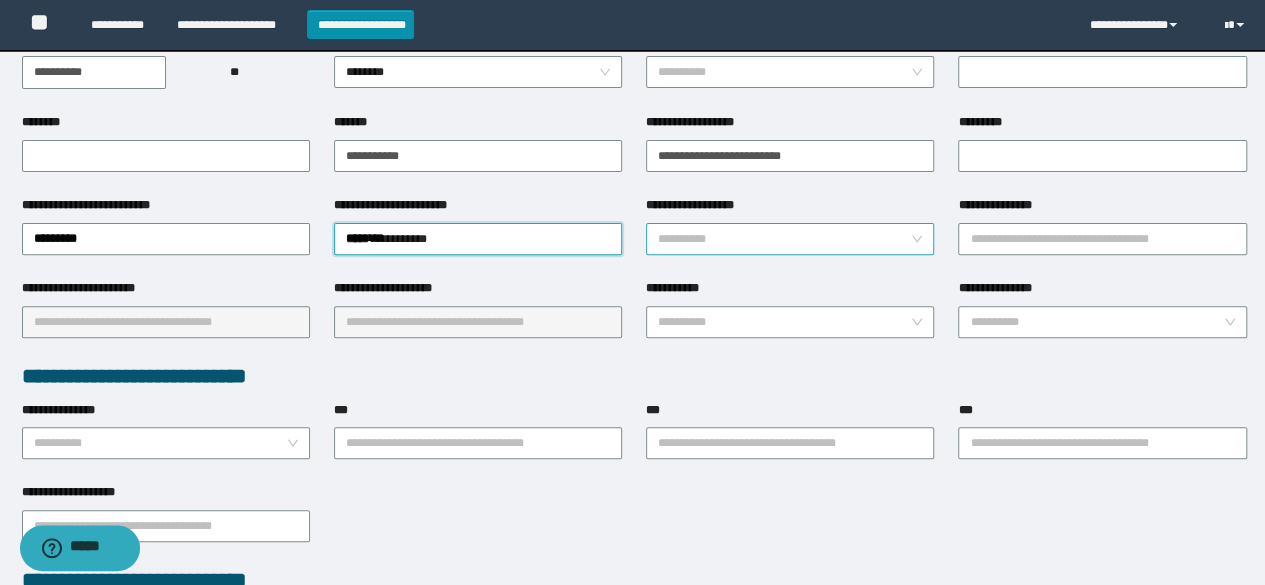 click on "**********" at bounding box center [784, 239] 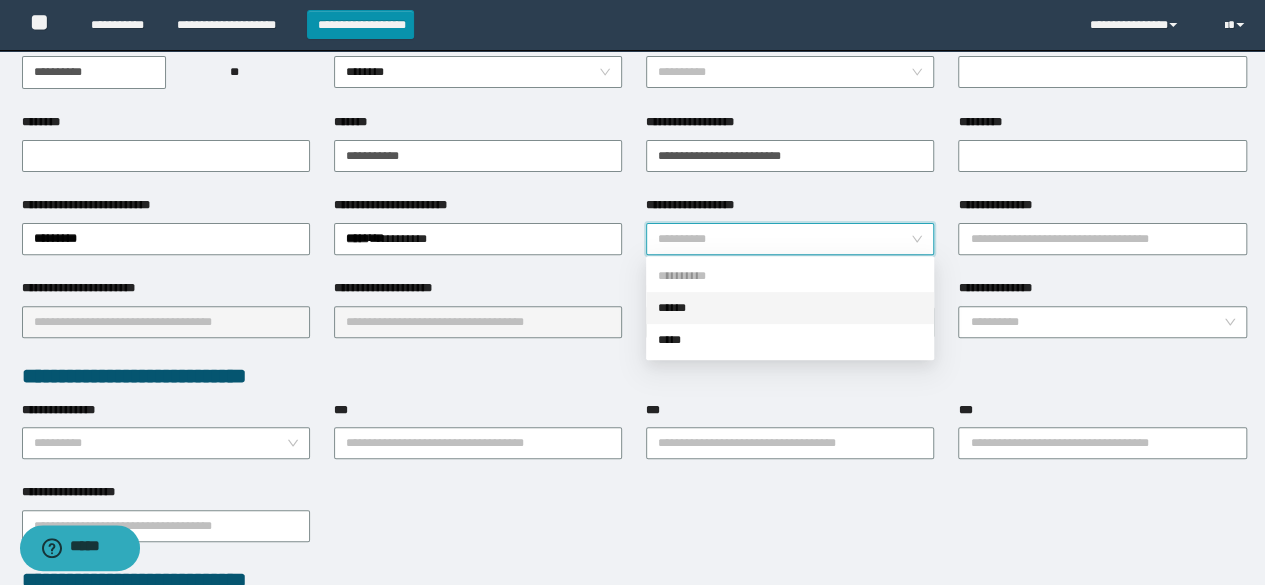 click on "******" at bounding box center (790, 308) 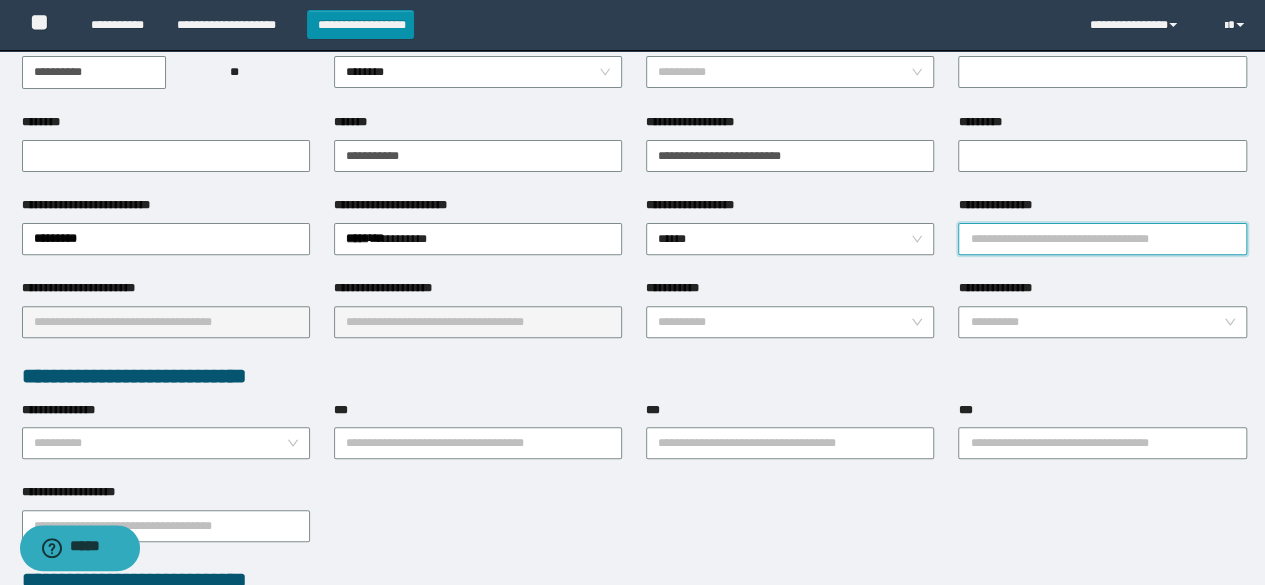 click on "**********" at bounding box center [1102, 239] 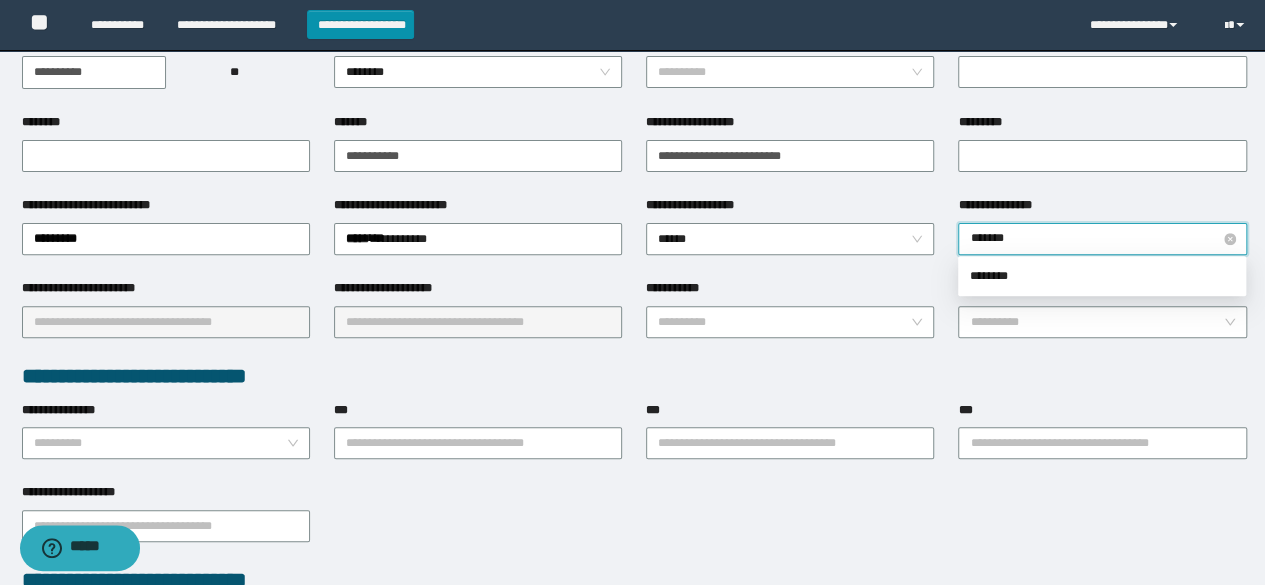 type on "********" 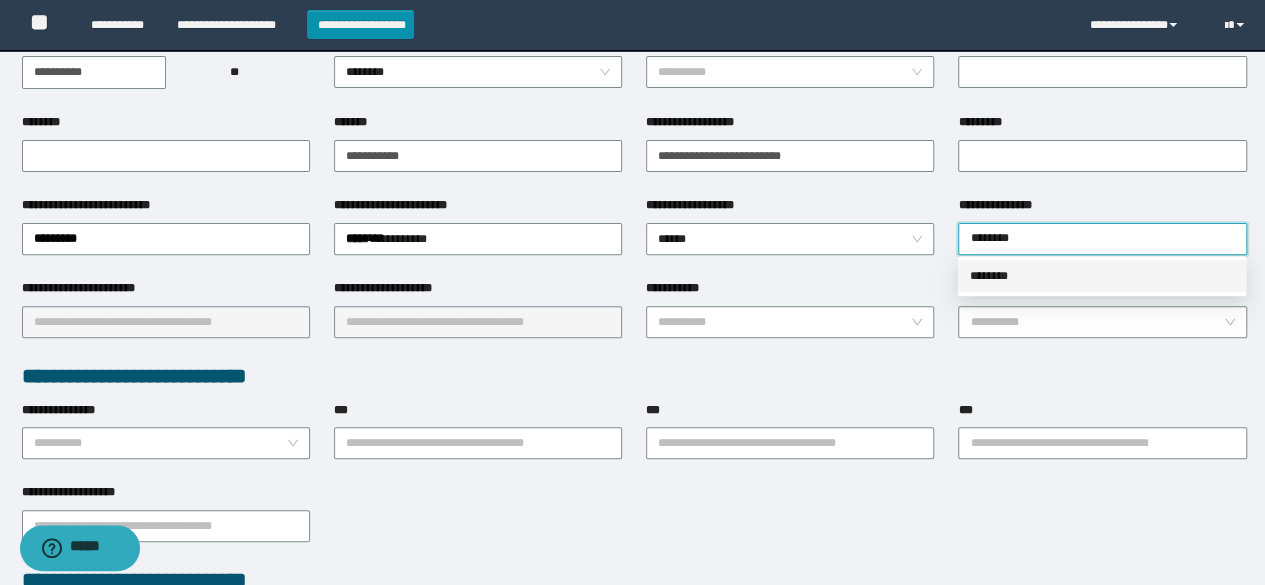 click on "********" at bounding box center [1102, 276] 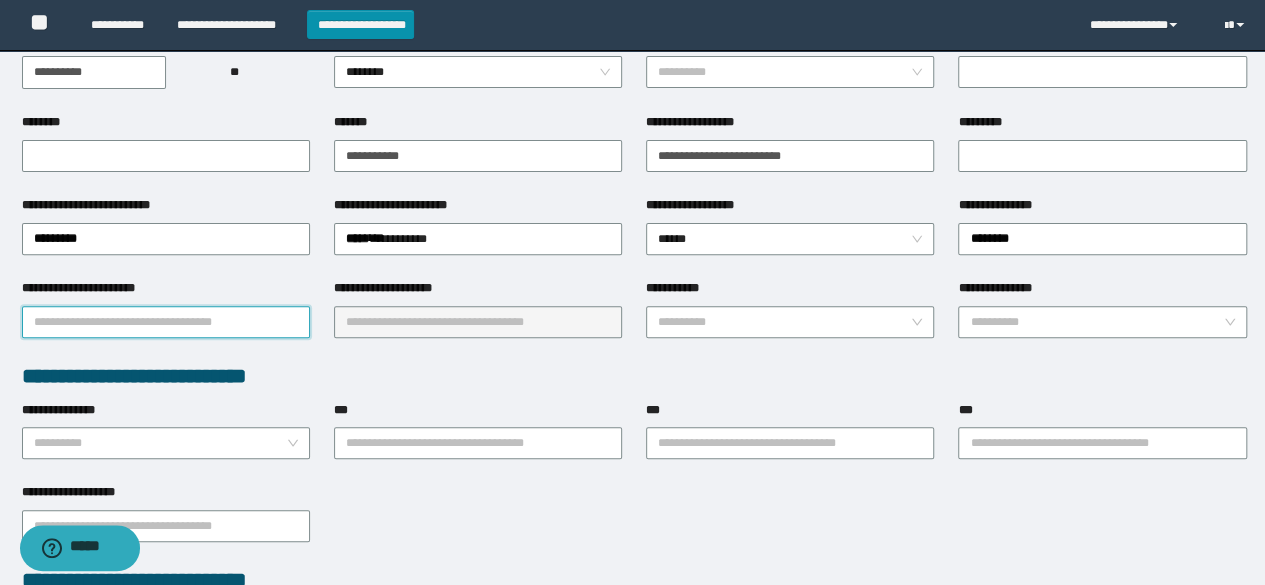 click on "**********" at bounding box center (166, 322) 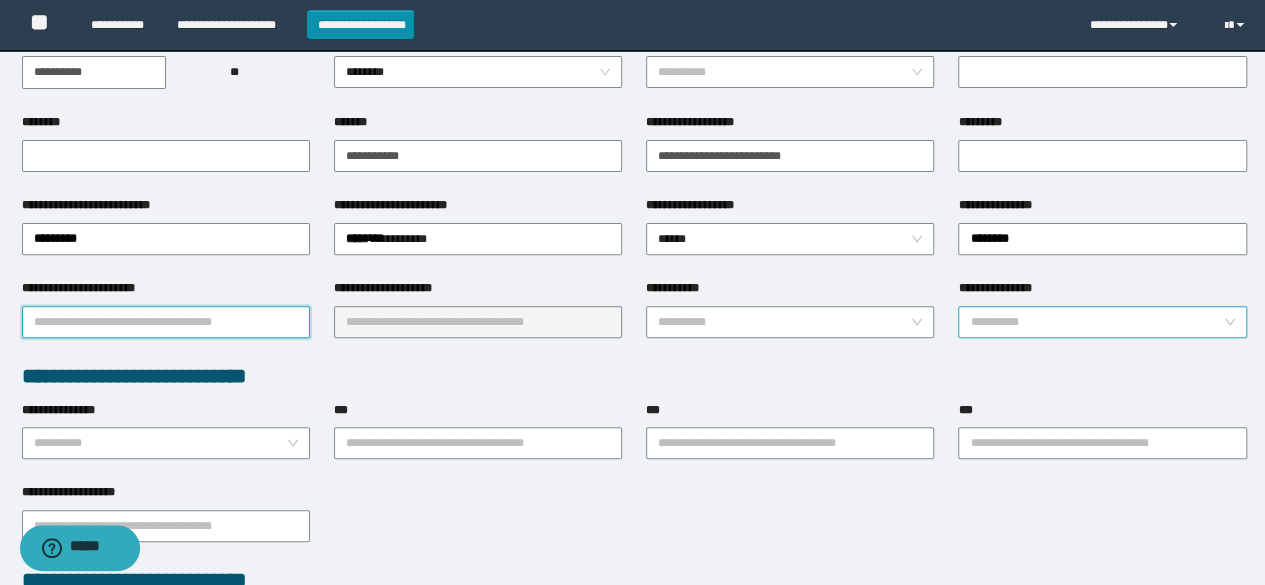 click on "**********" at bounding box center [1096, 322] 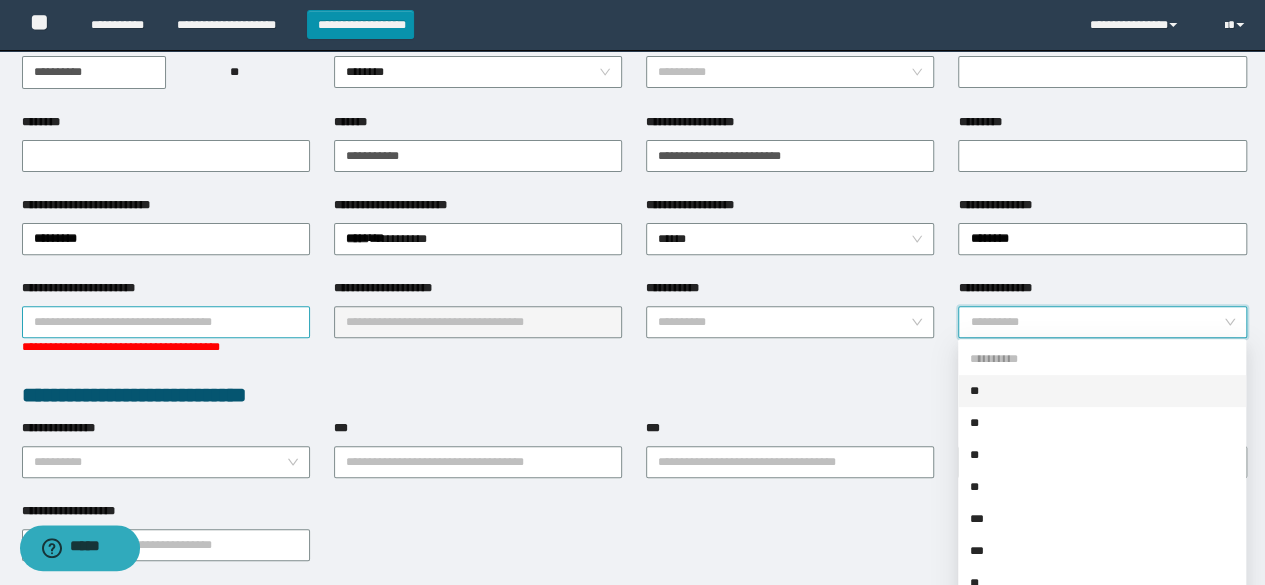 click on "**********" at bounding box center [166, 322] 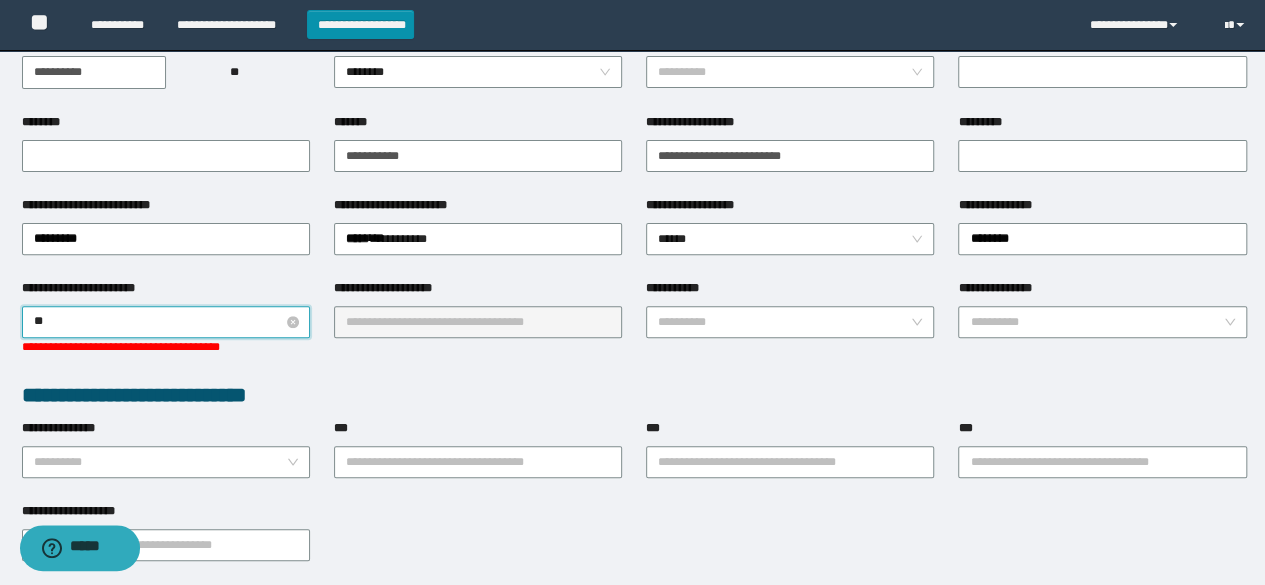 type on "***" 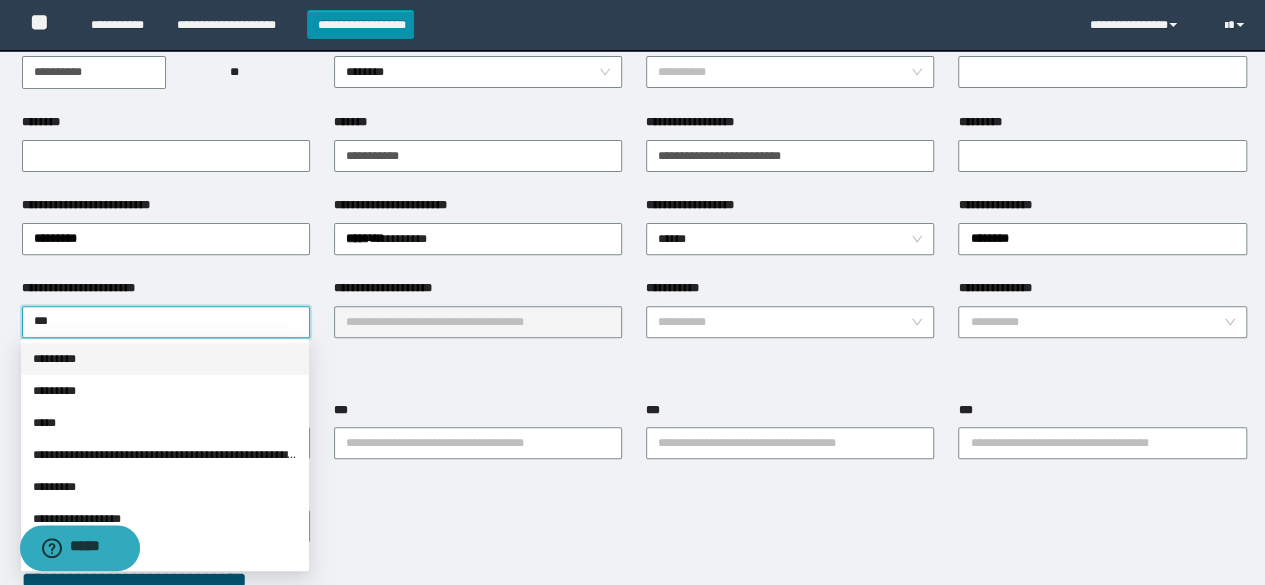 click on "*********" at bounding box center [165, 359] 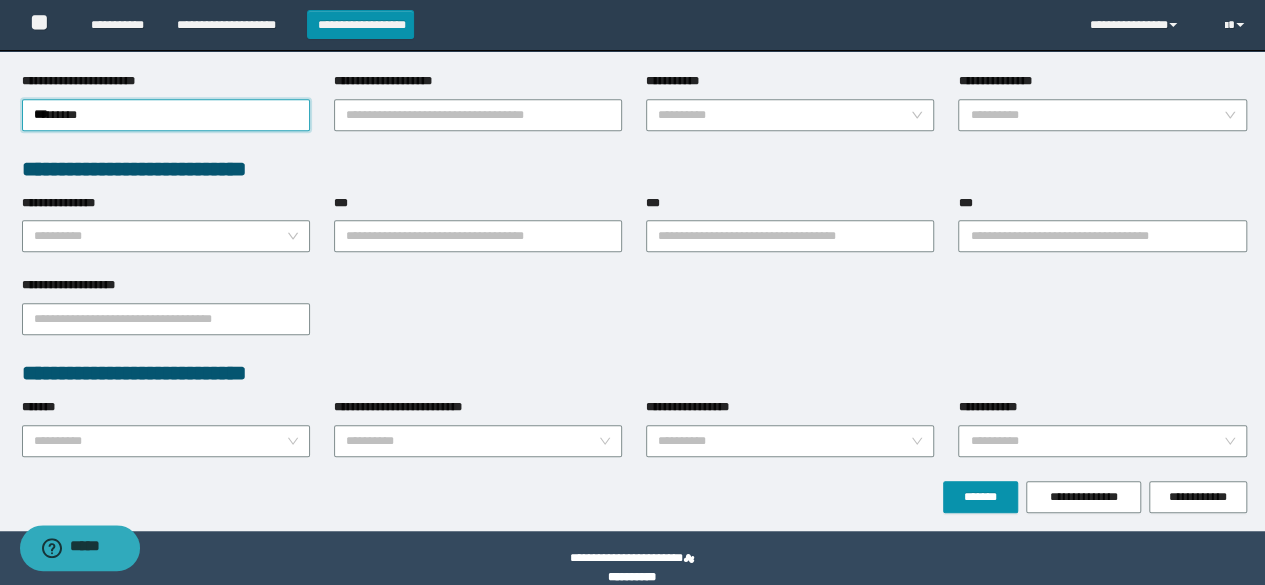 scroll, scrollTop: 461, scrollLeft: 0, axis: vertical 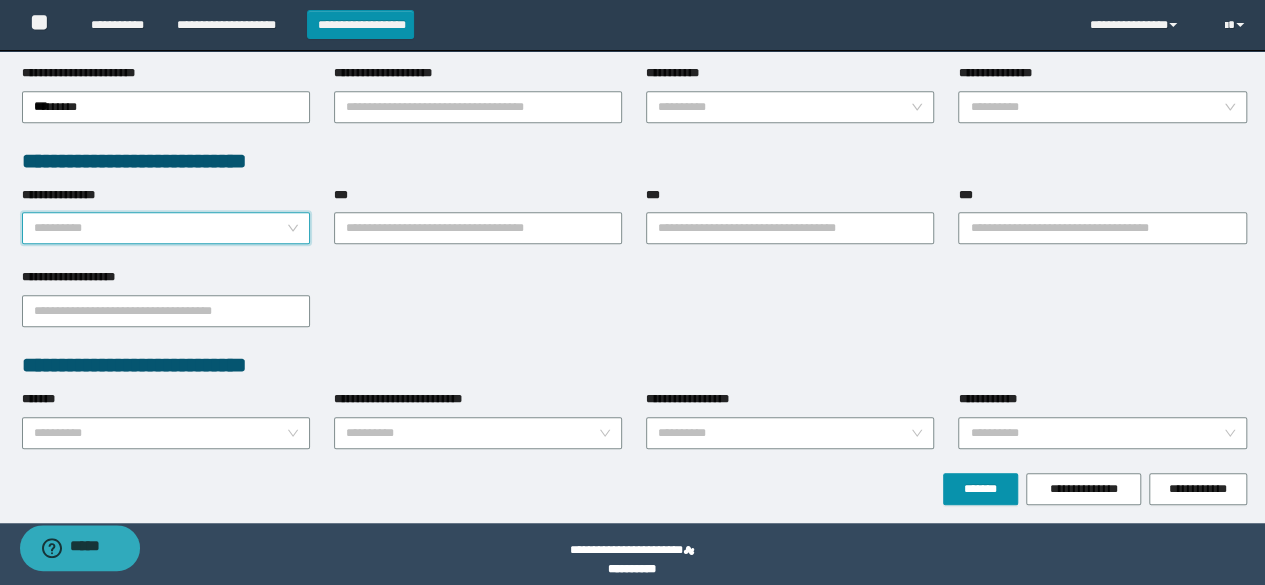 click on "**********" at bounding box center (160, 228) 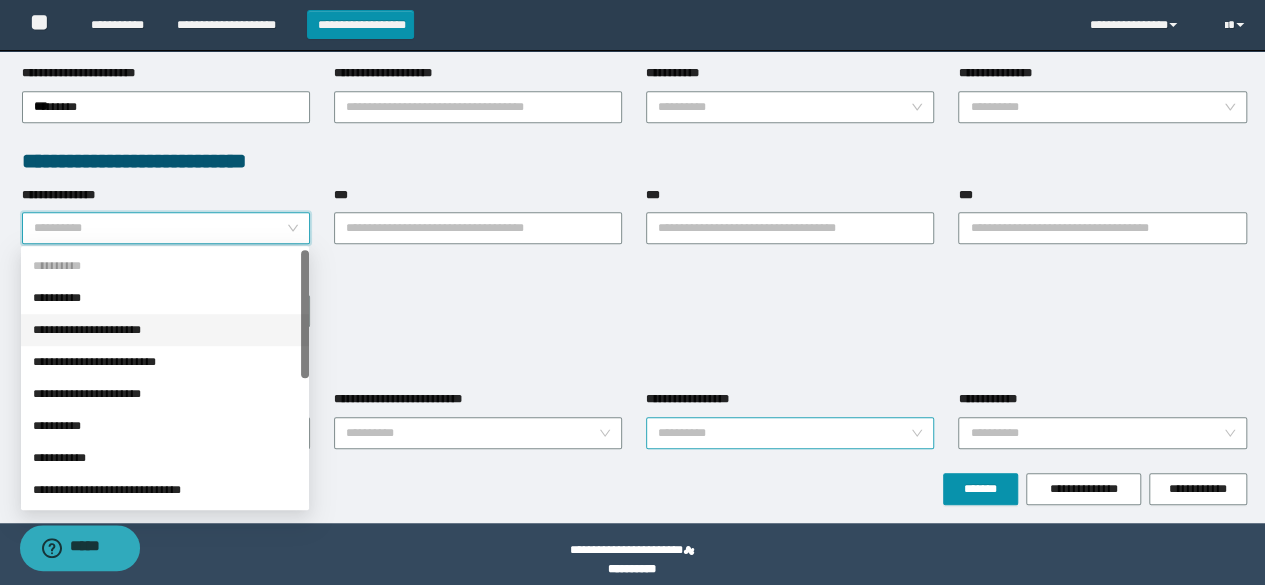 drag, startPoint x: 157, startPoint y: 329, endPoint x: 736, endPoint y: 426, distance: 587.069 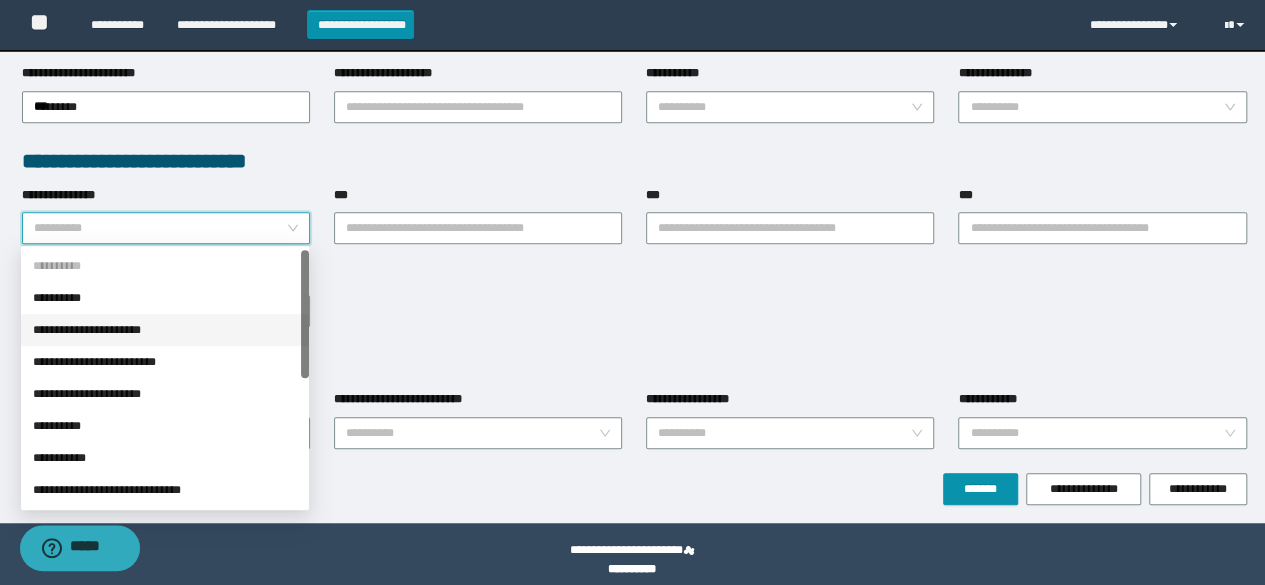 click on "**********" at bounding box center [165, 330] 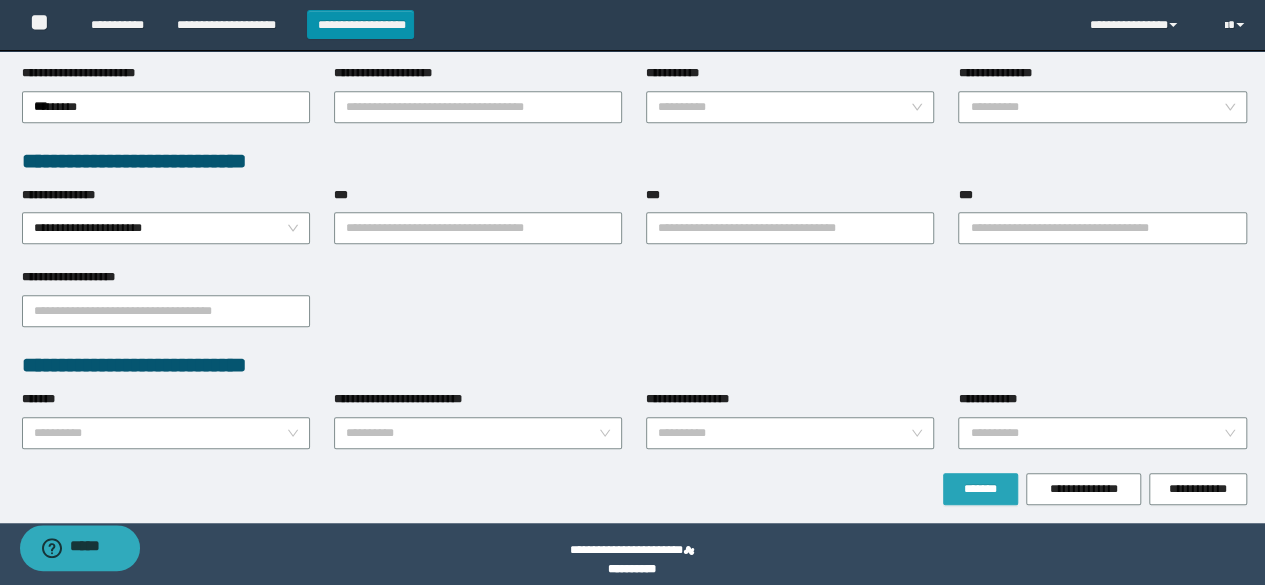 click on "*******" at bounding box center (980, 489) 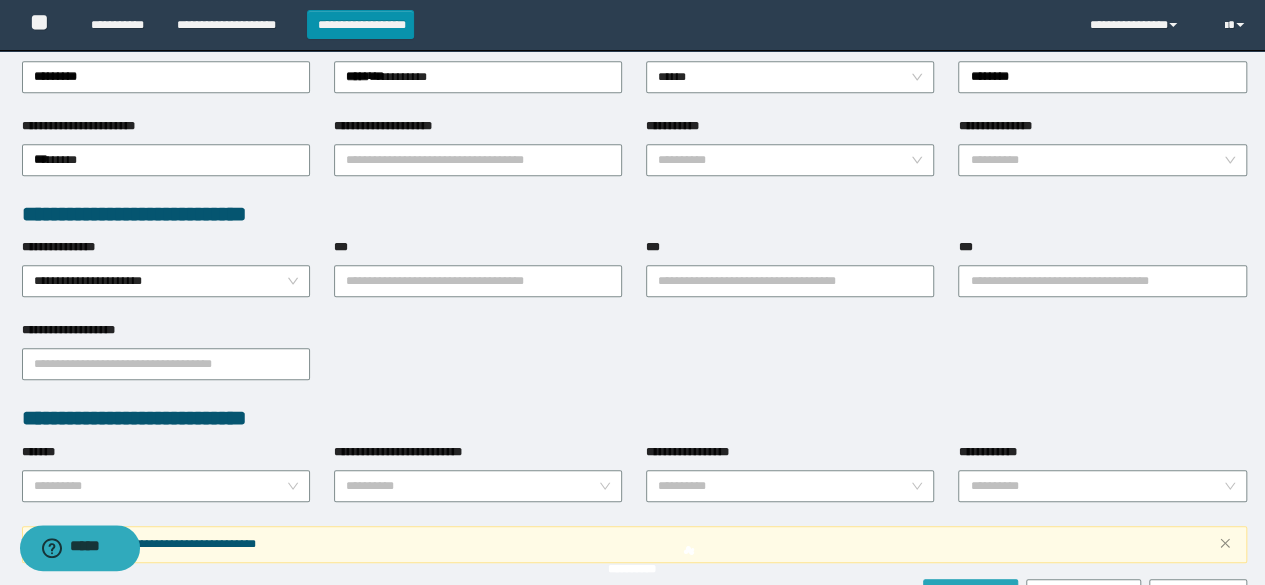 scroll, scrollTop: 514, scrollLeft: 0, axis: vertical 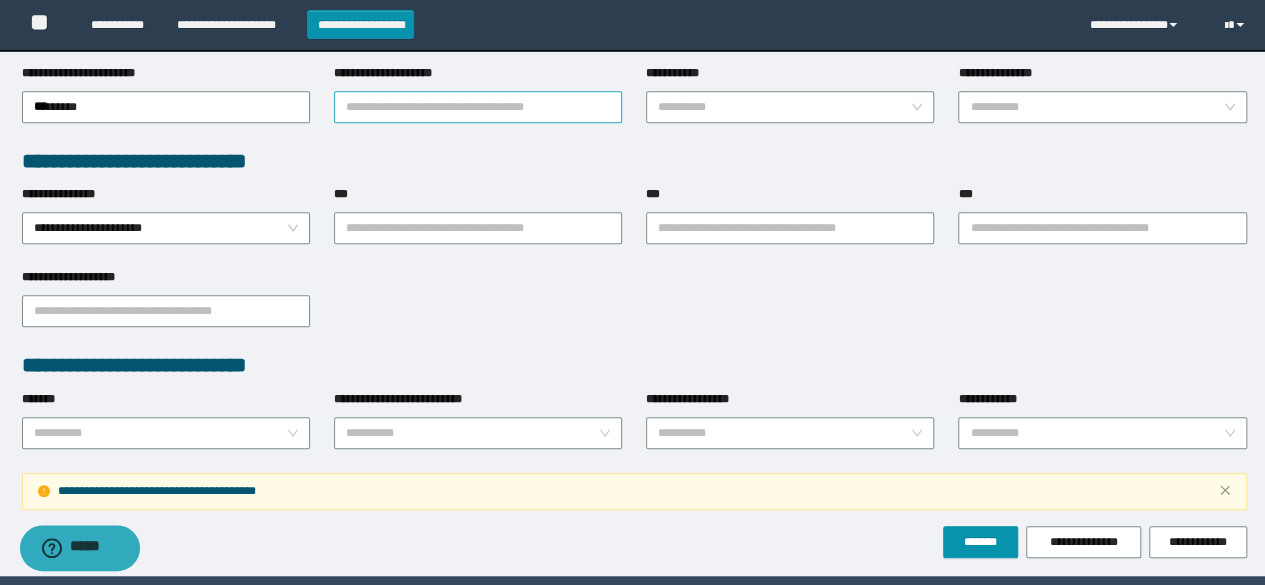 click on "**********" at bounding box center [478, 107] 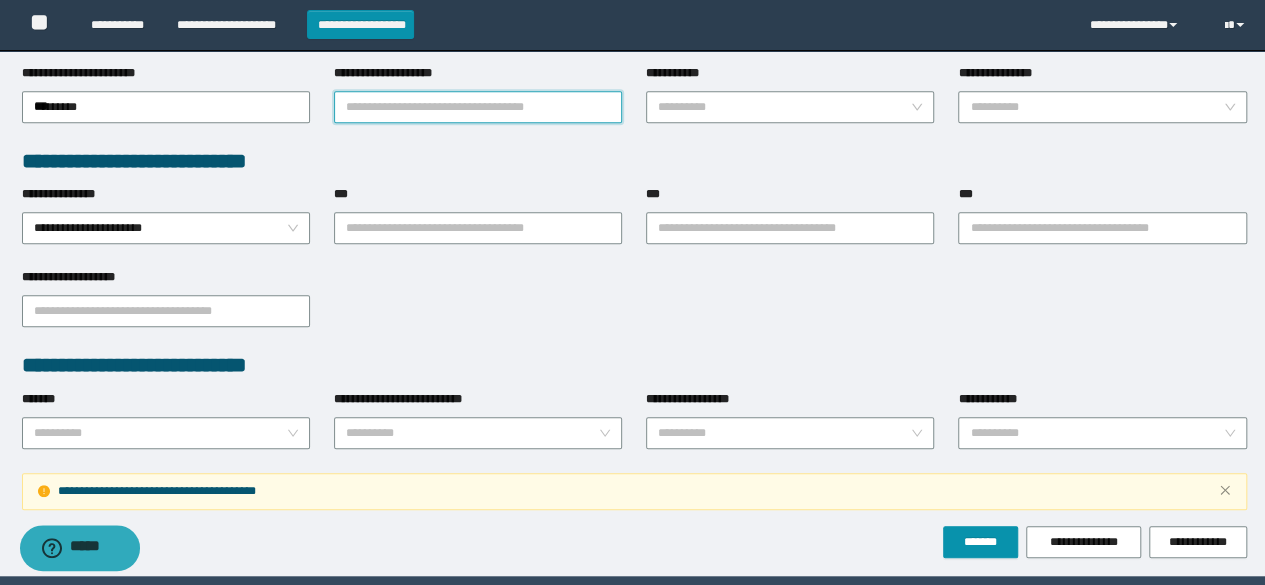 type on "********" 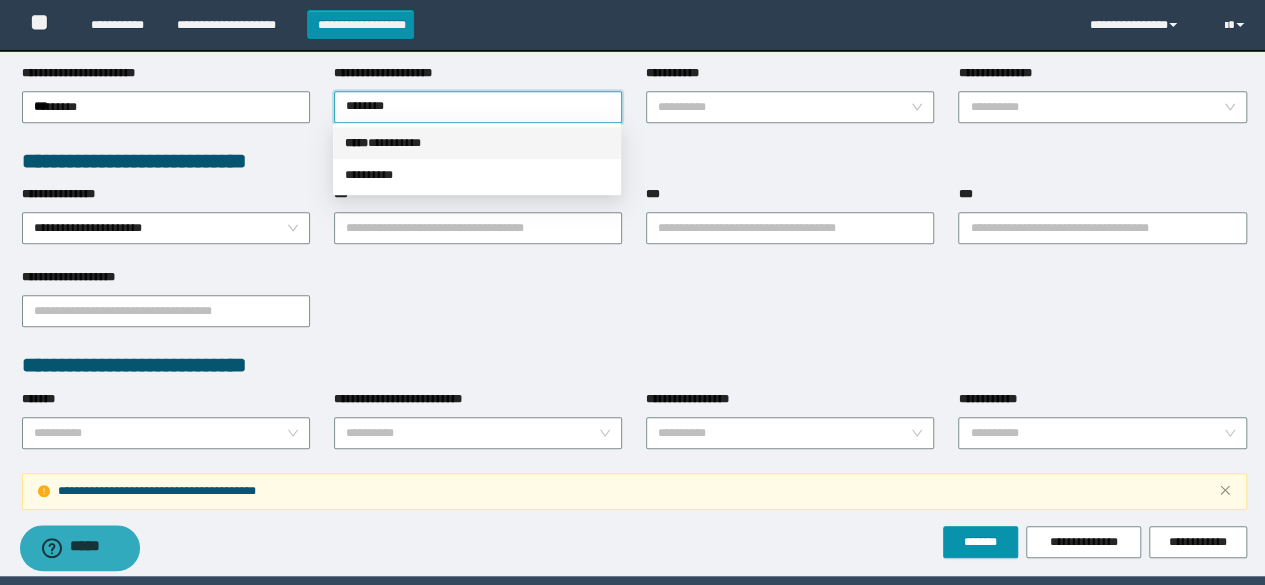 click on "***** * ********" at bounding box center (477, 143) 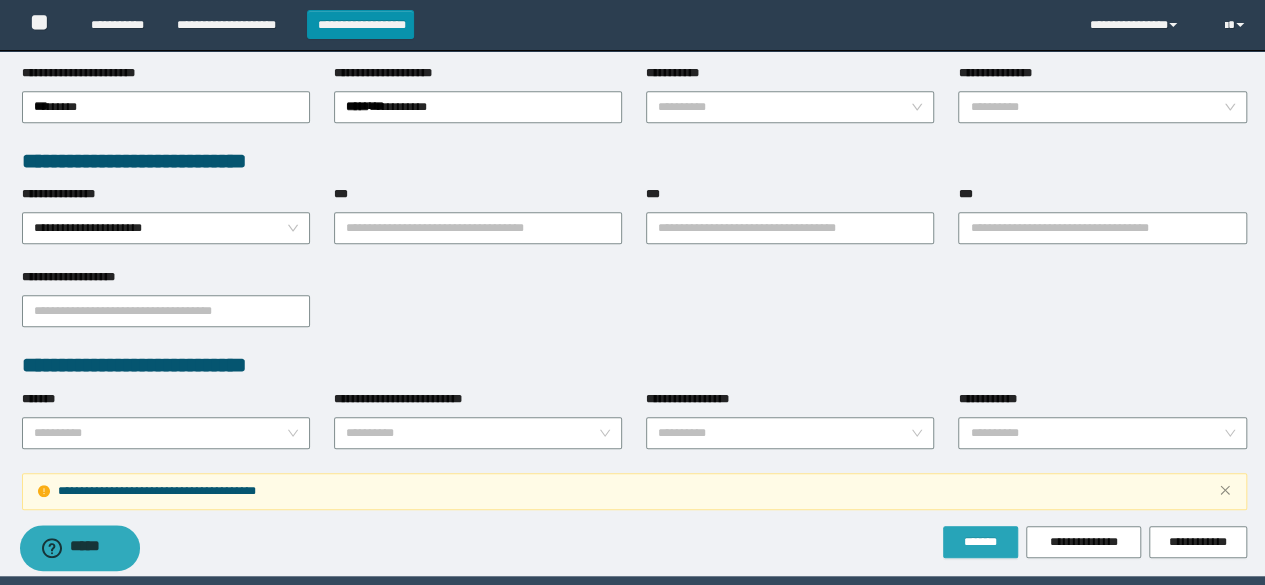 click on "*******" at bounding box center (980, 542) 